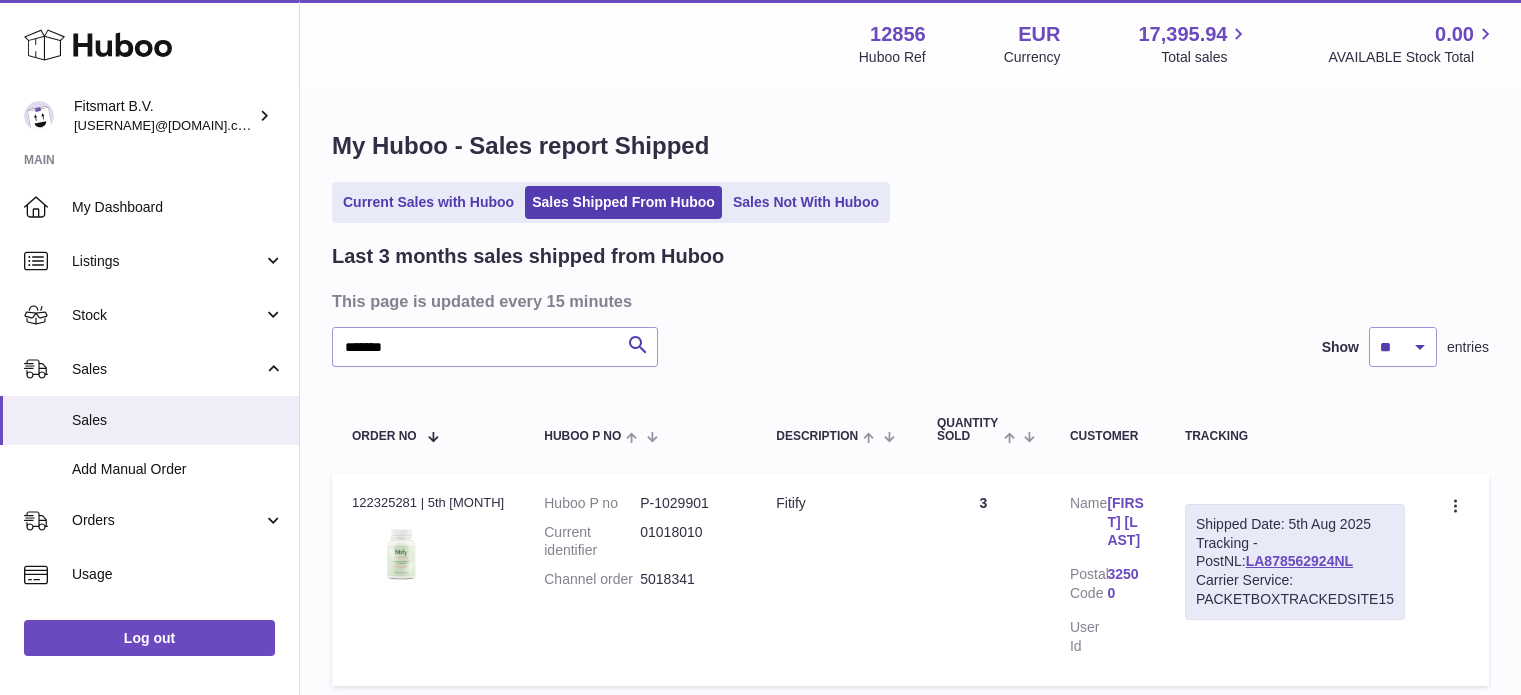 scroll, scrollTop: 0, scrollLeft: 0, axis: both 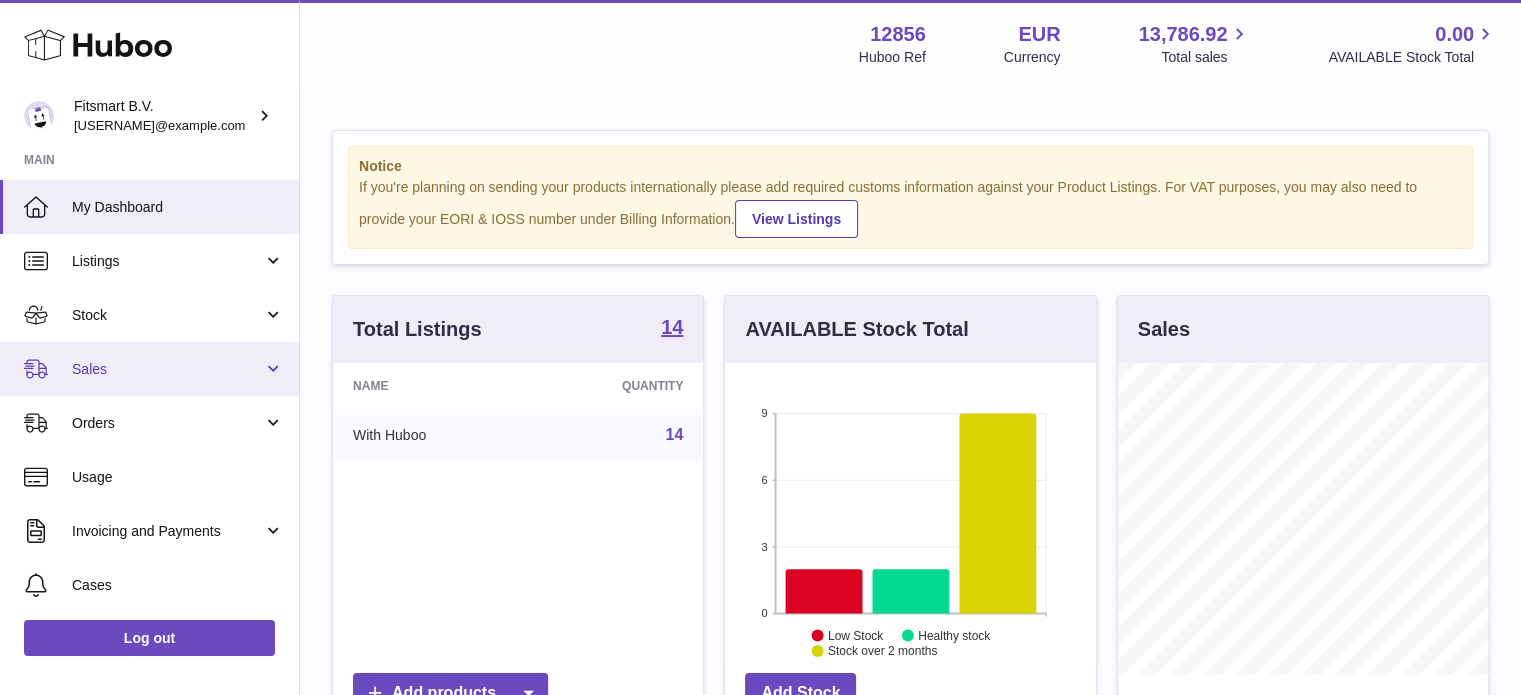 click on "Sales" at bounding box center [149, 369] 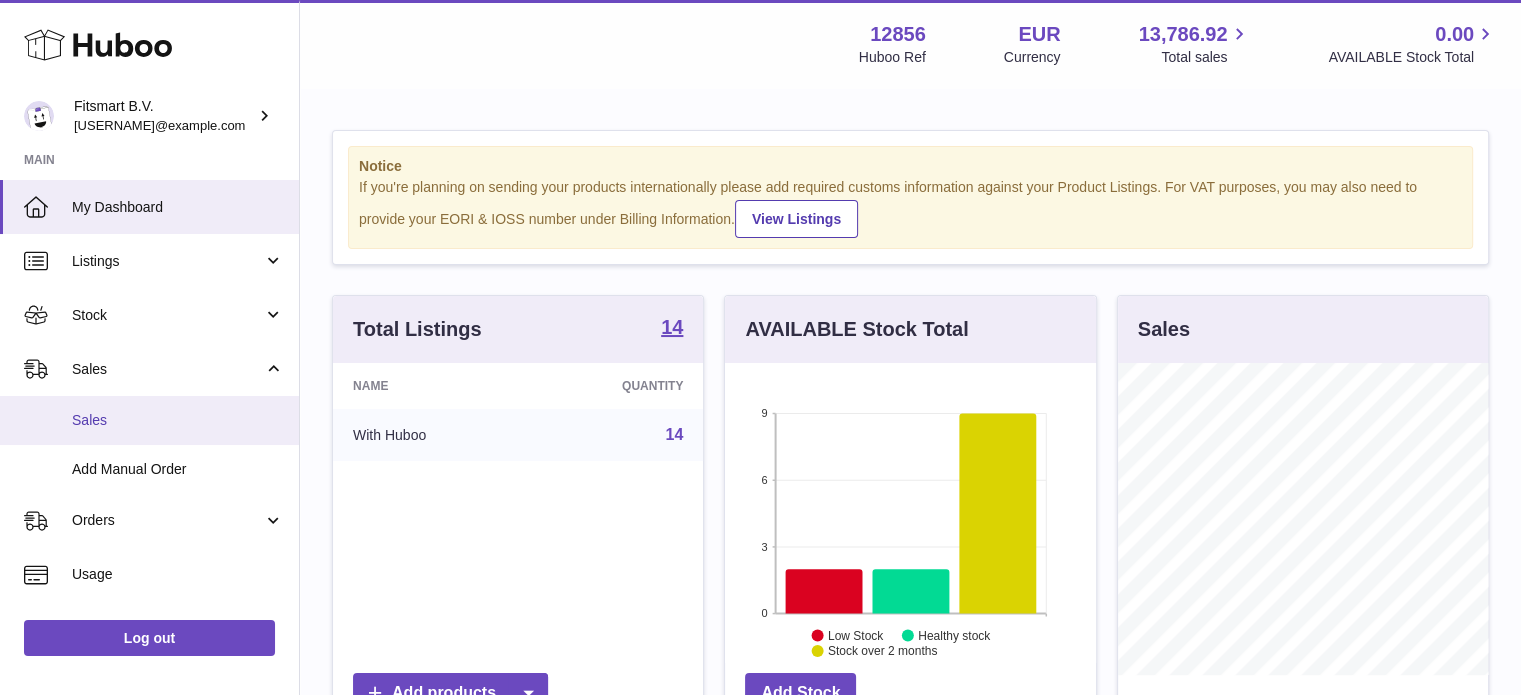click on "Sales" at bounding box center (149, 420) 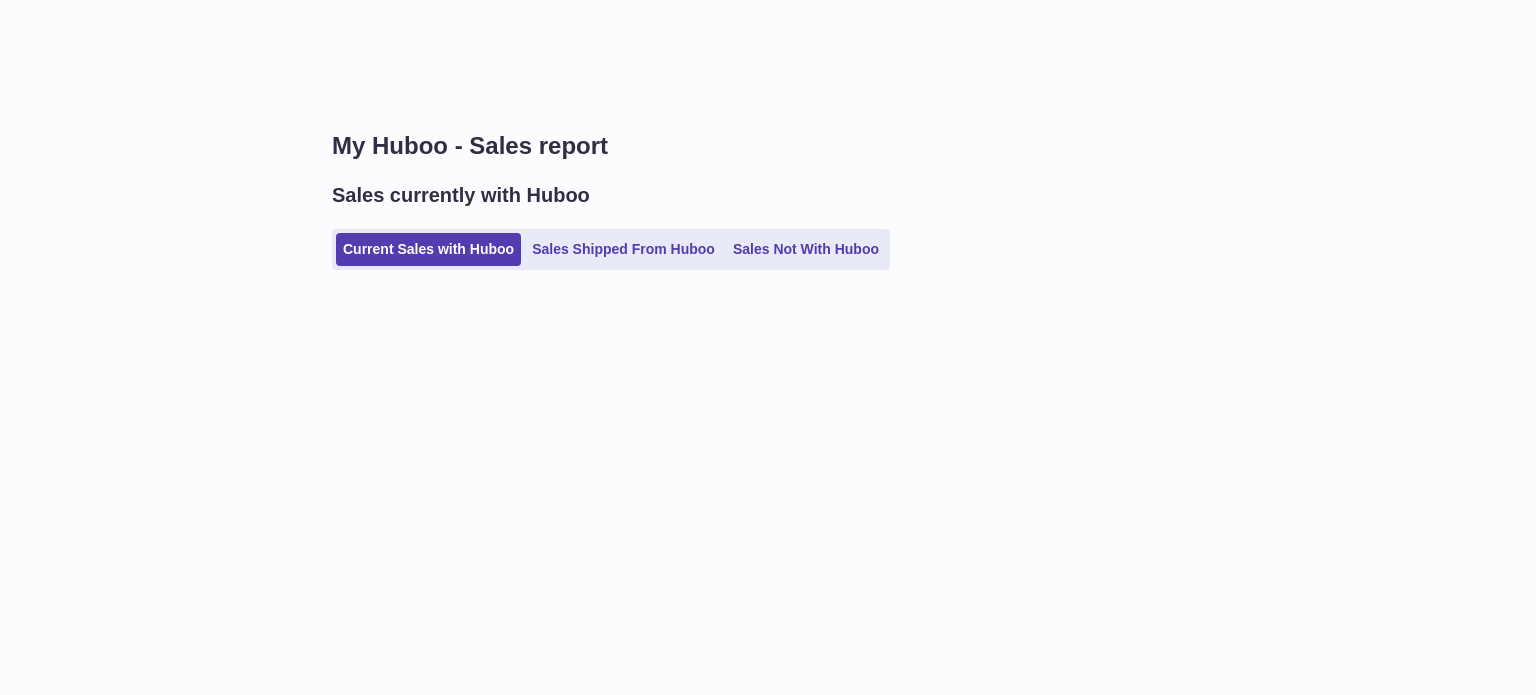 scroll, scrollTop: 0, scrollLeft: 0, axis: both 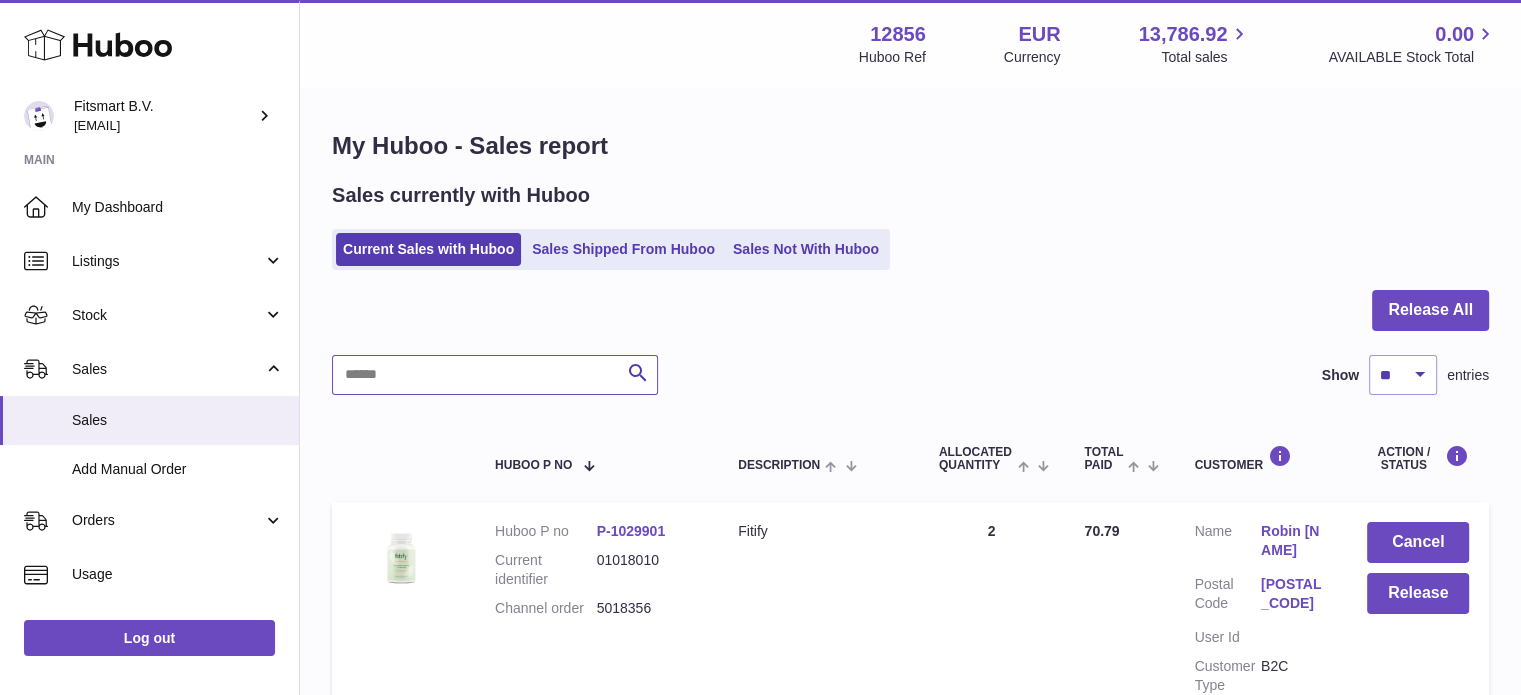 click at bounding box center (495, 375) 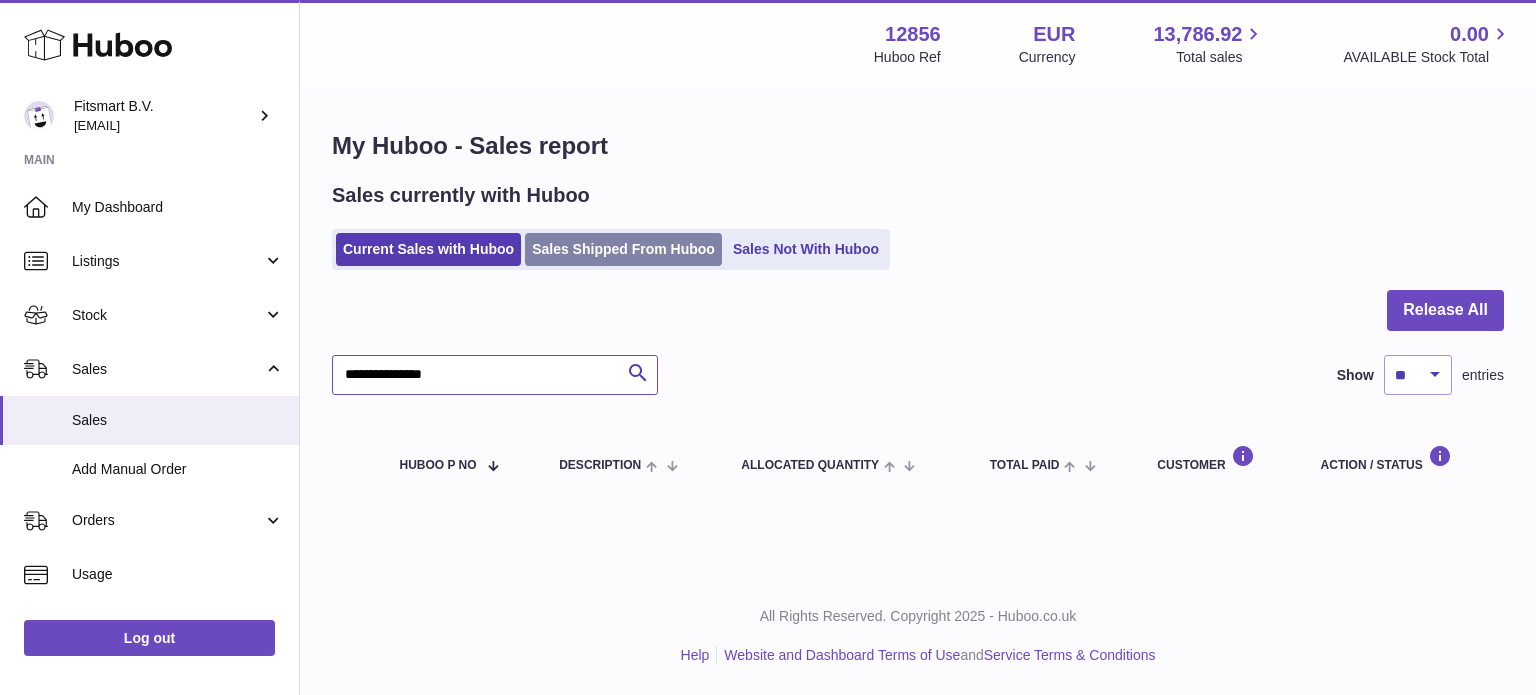type on "**********" 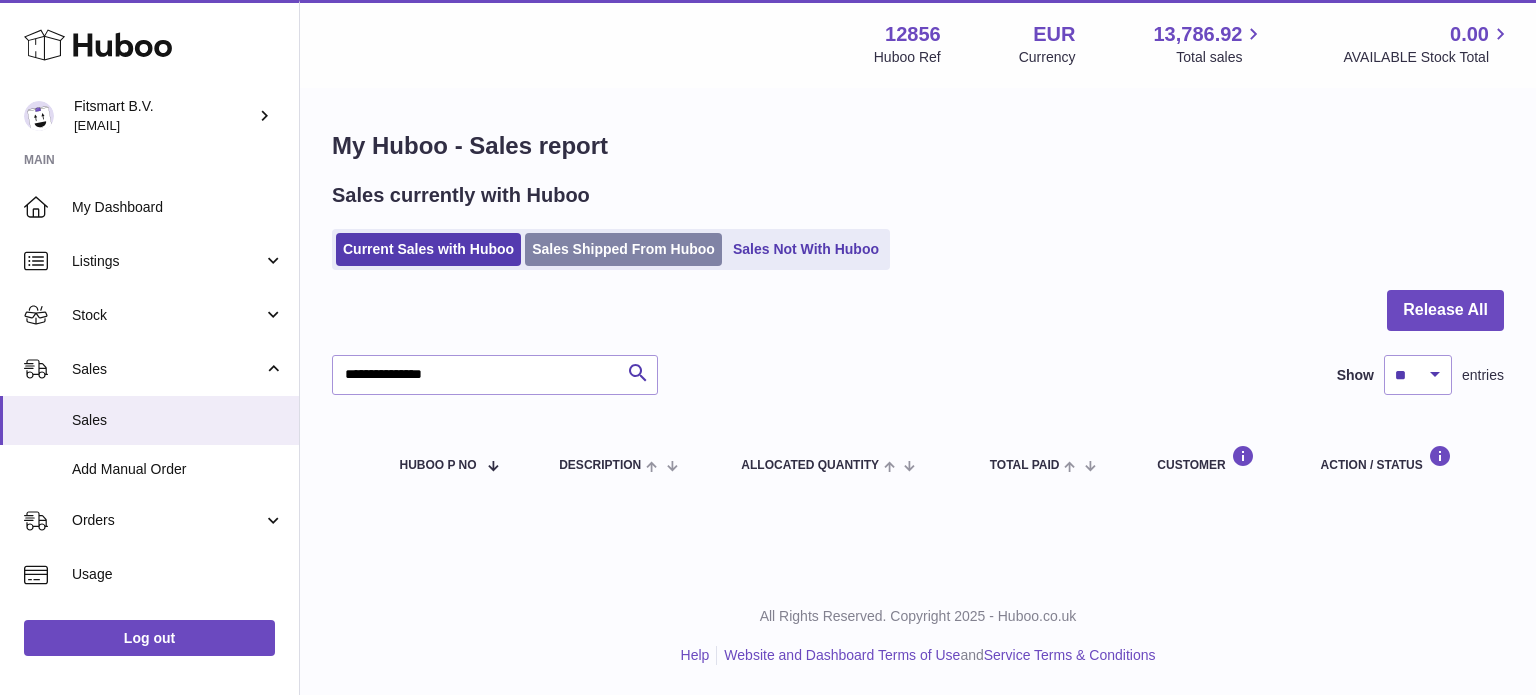 click on "Sales Shipped From Huboo" at bounding box center [623, 249] 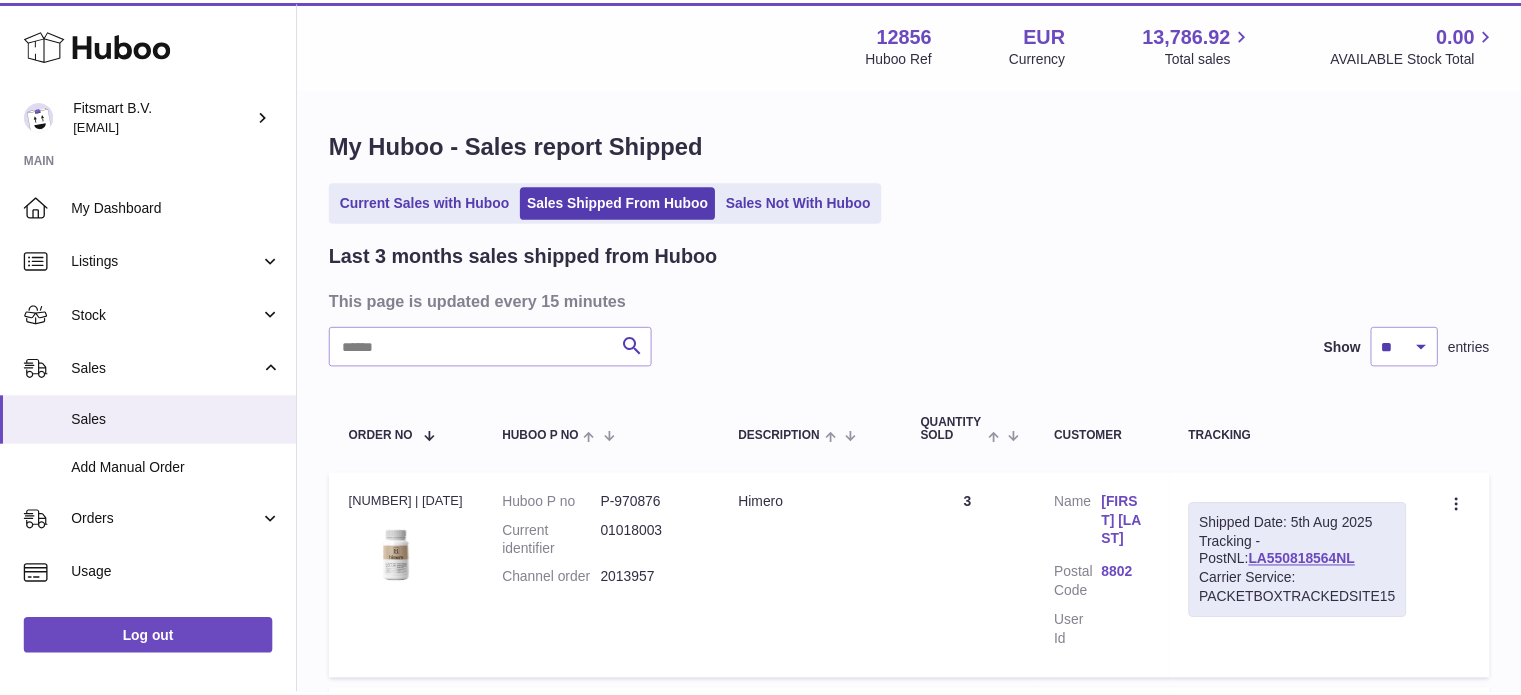 scroll, scrollTop: 0, scrollLeft: 0, axis: both 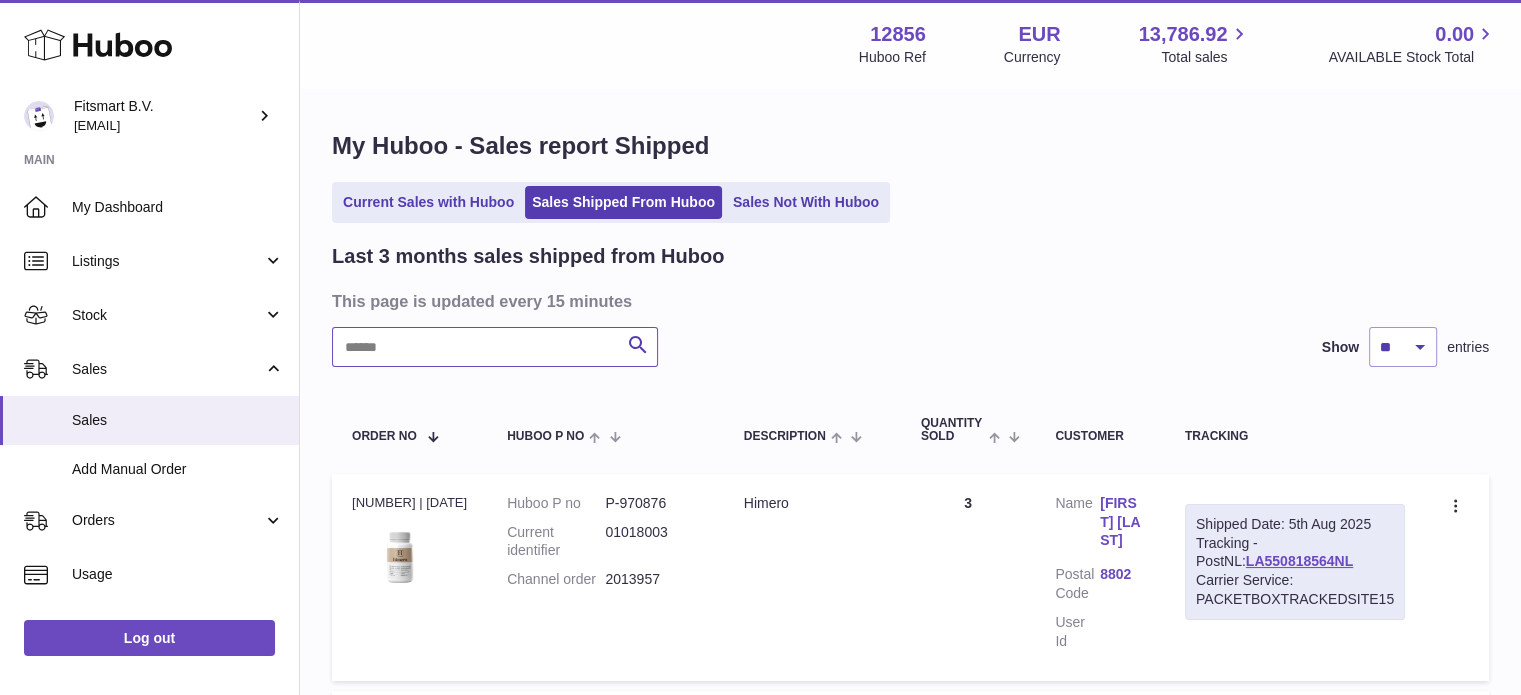 click at bounding box center (495, 347) 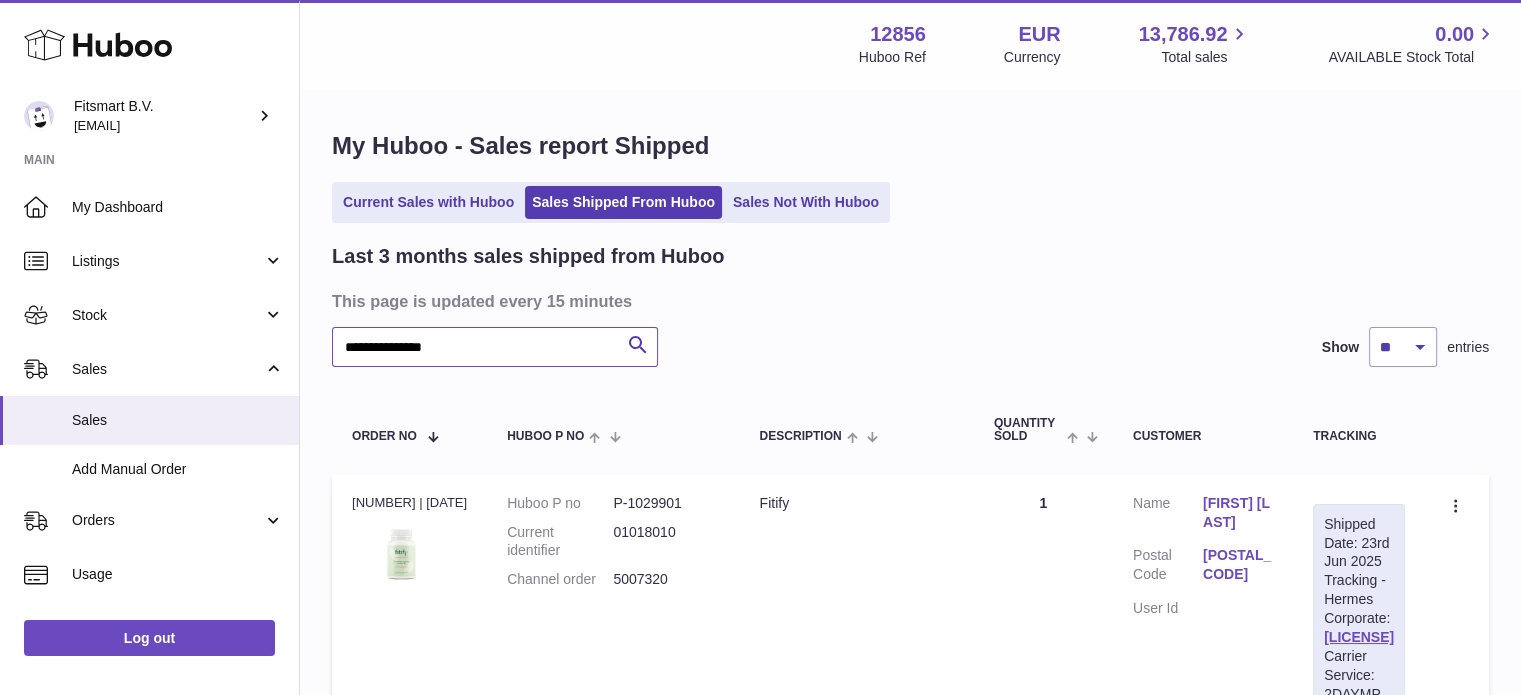 type on "**********" 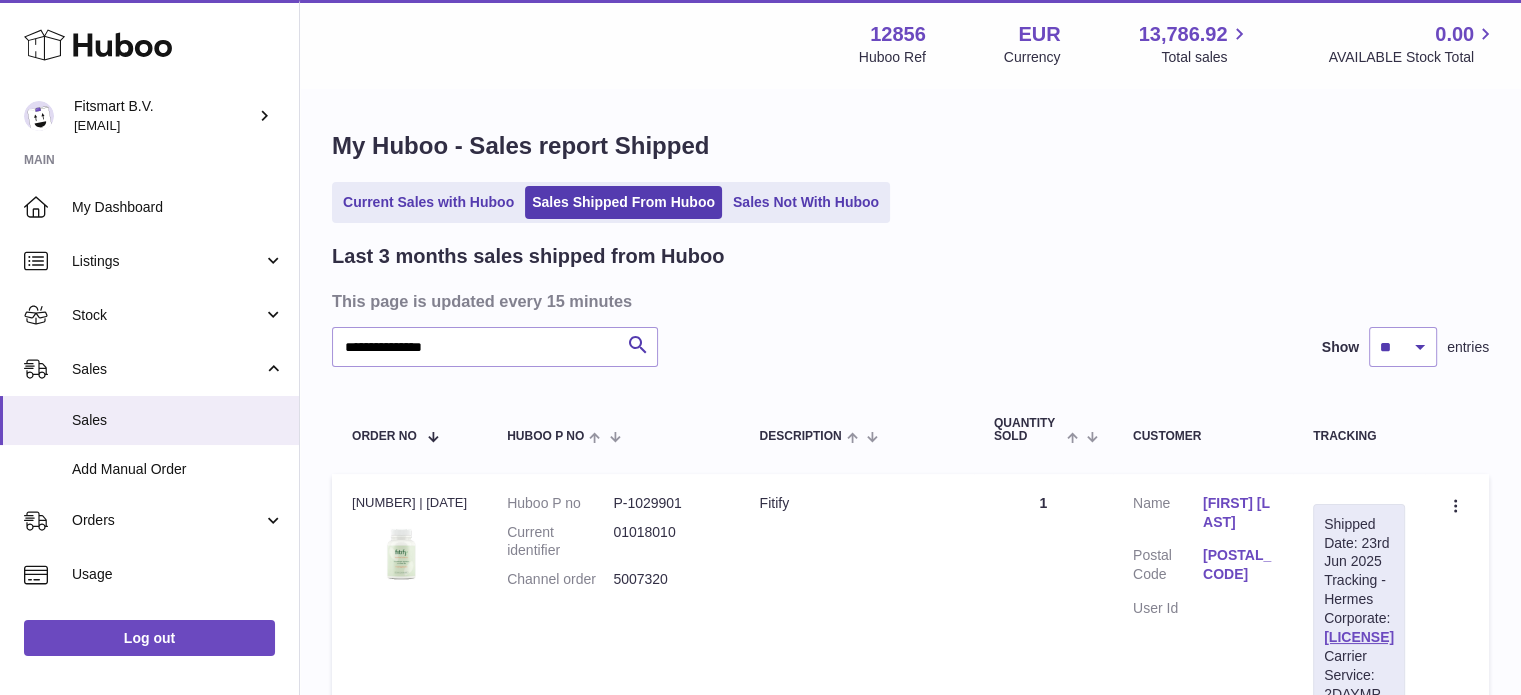click on "Michelle Liddle" at bounding box center [1238, 513] 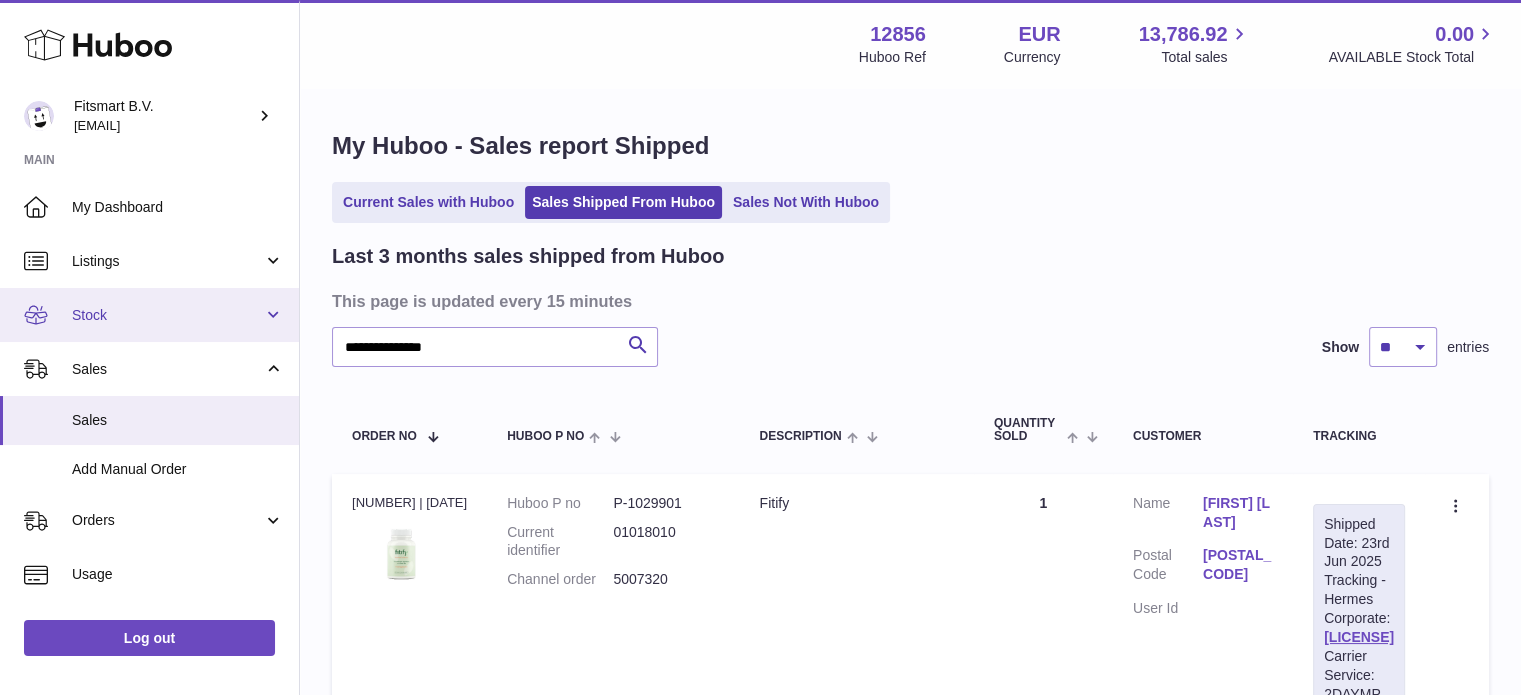 drag, startPoint x: 636, startPoint y: 591, endPoint x: 76, endPoint y: 334, distance: 616.1566 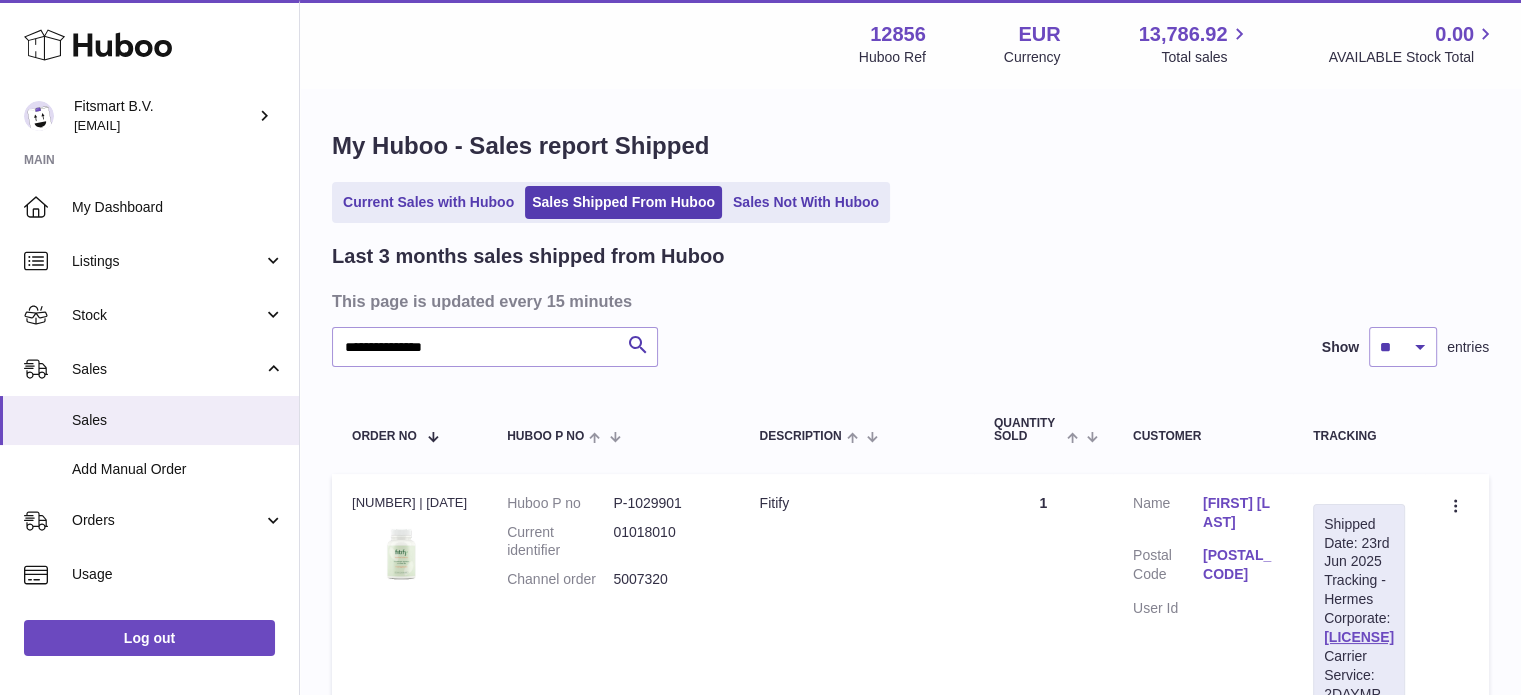 click 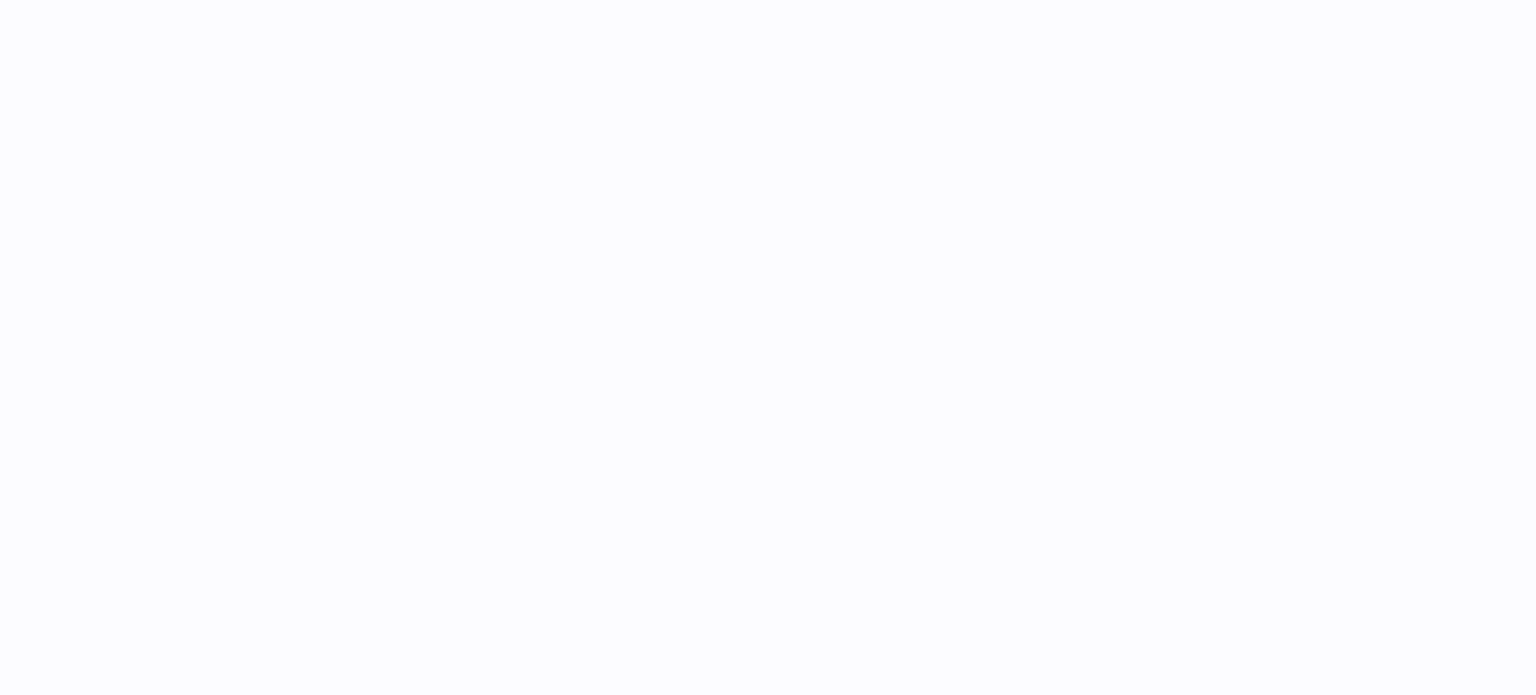 scroll, scrollTop: 0, scrollLeft: 0, axis: both 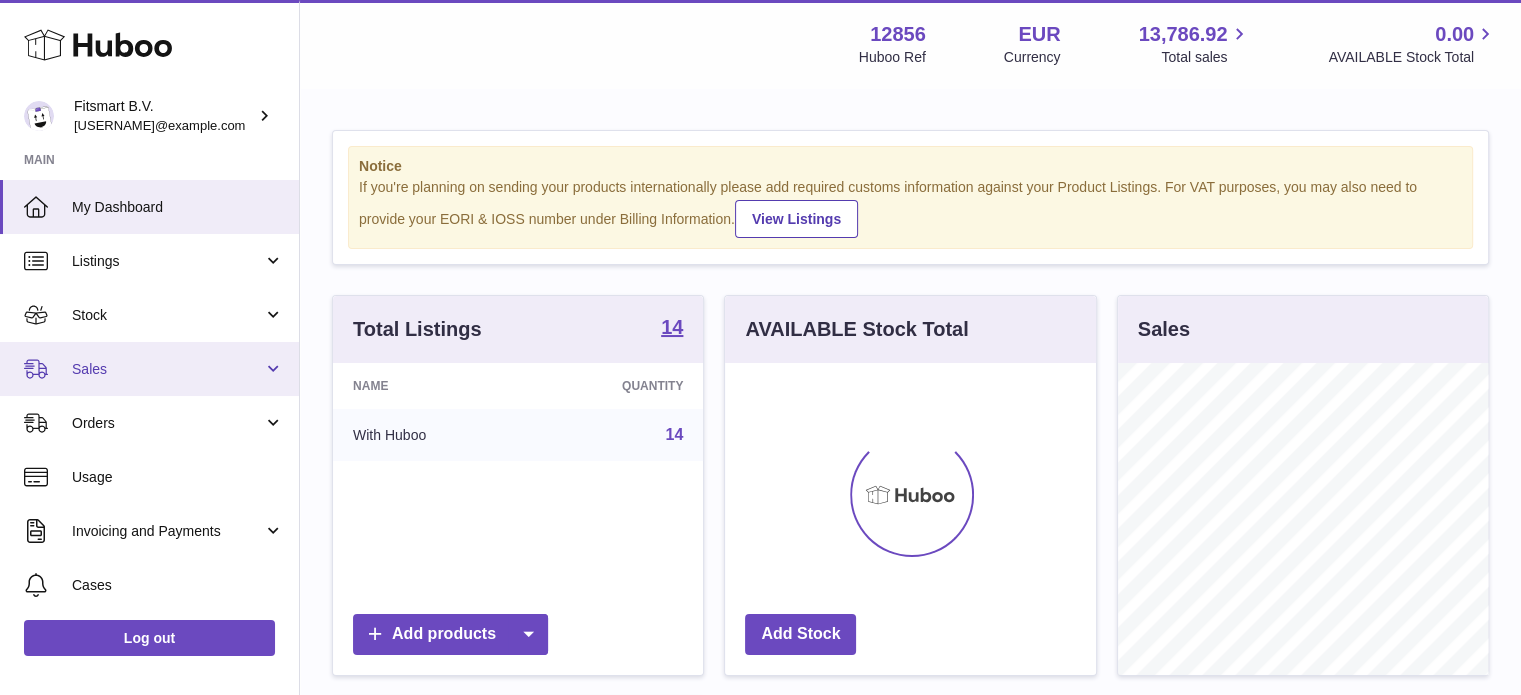 click on "Sales" at bounding box center (167, 369) 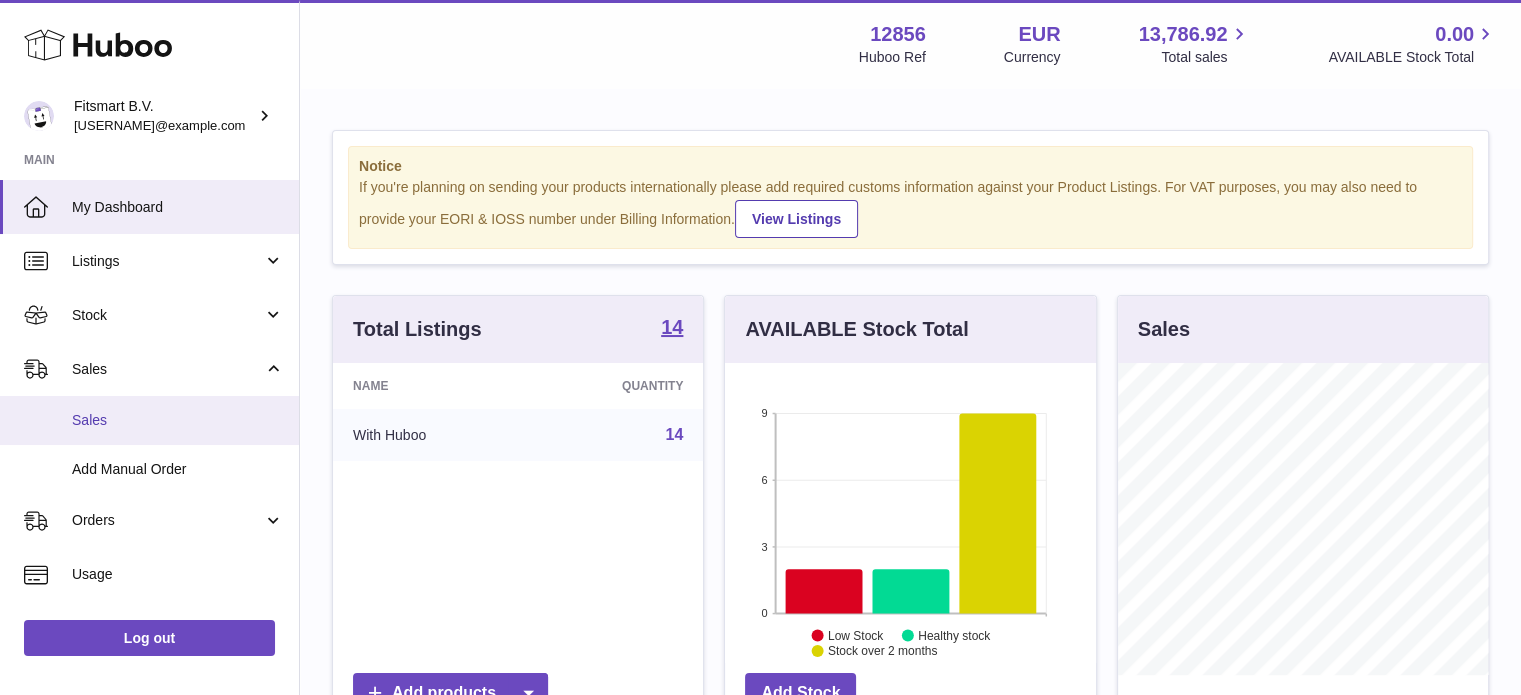 click on "Sales" at bounding box center (149, 420) 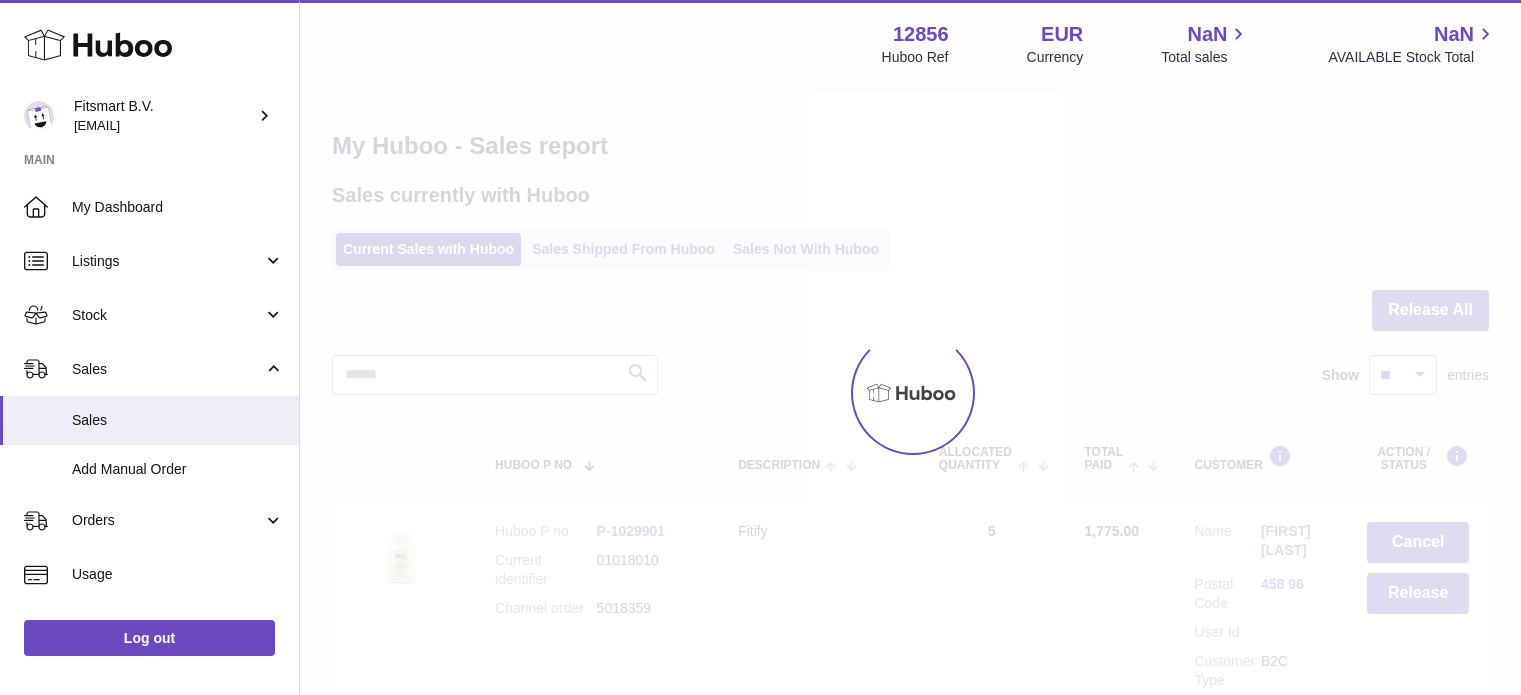 scroll, scrollTop: 0, scrollLeft: 0, axis: both 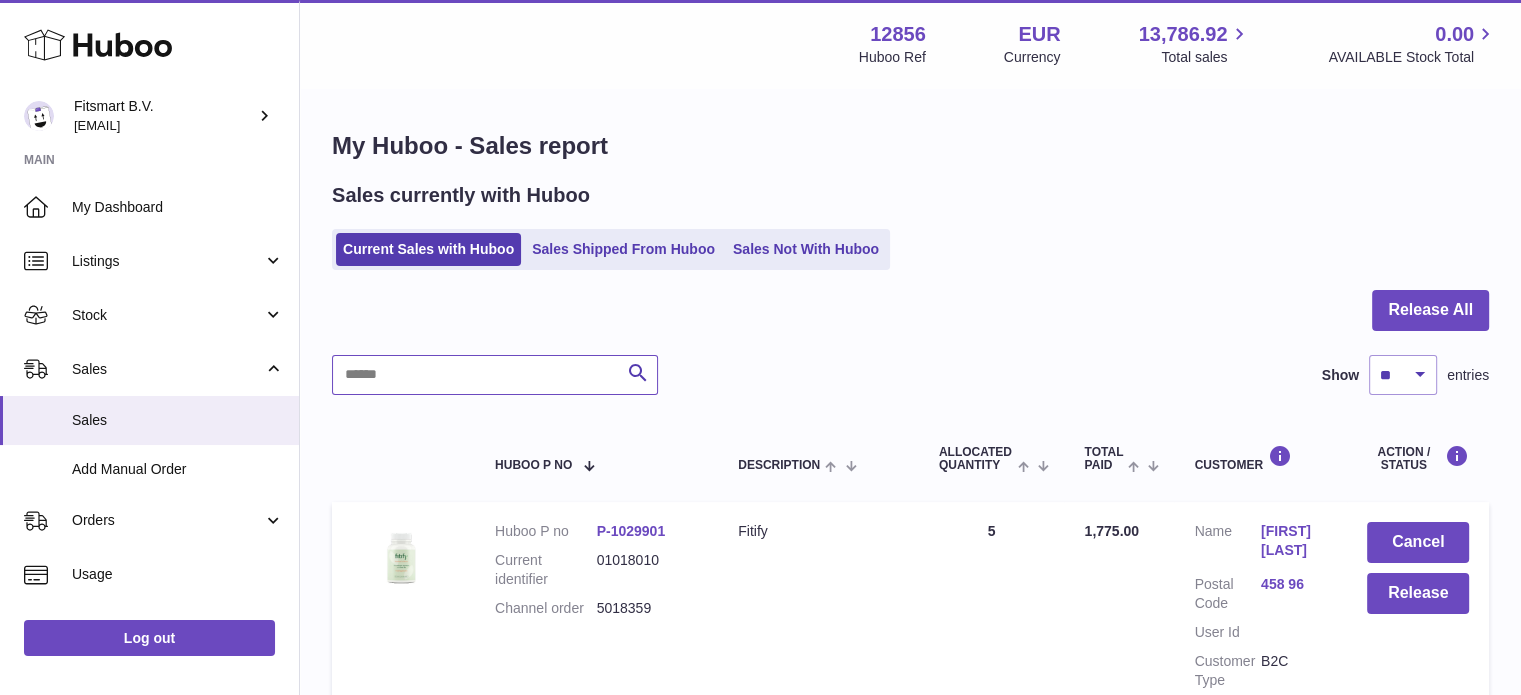 drag, startPoint x: 479, startPoint y: 361, endPoint x: 492, endPoint y: 356, distance: 13.928389 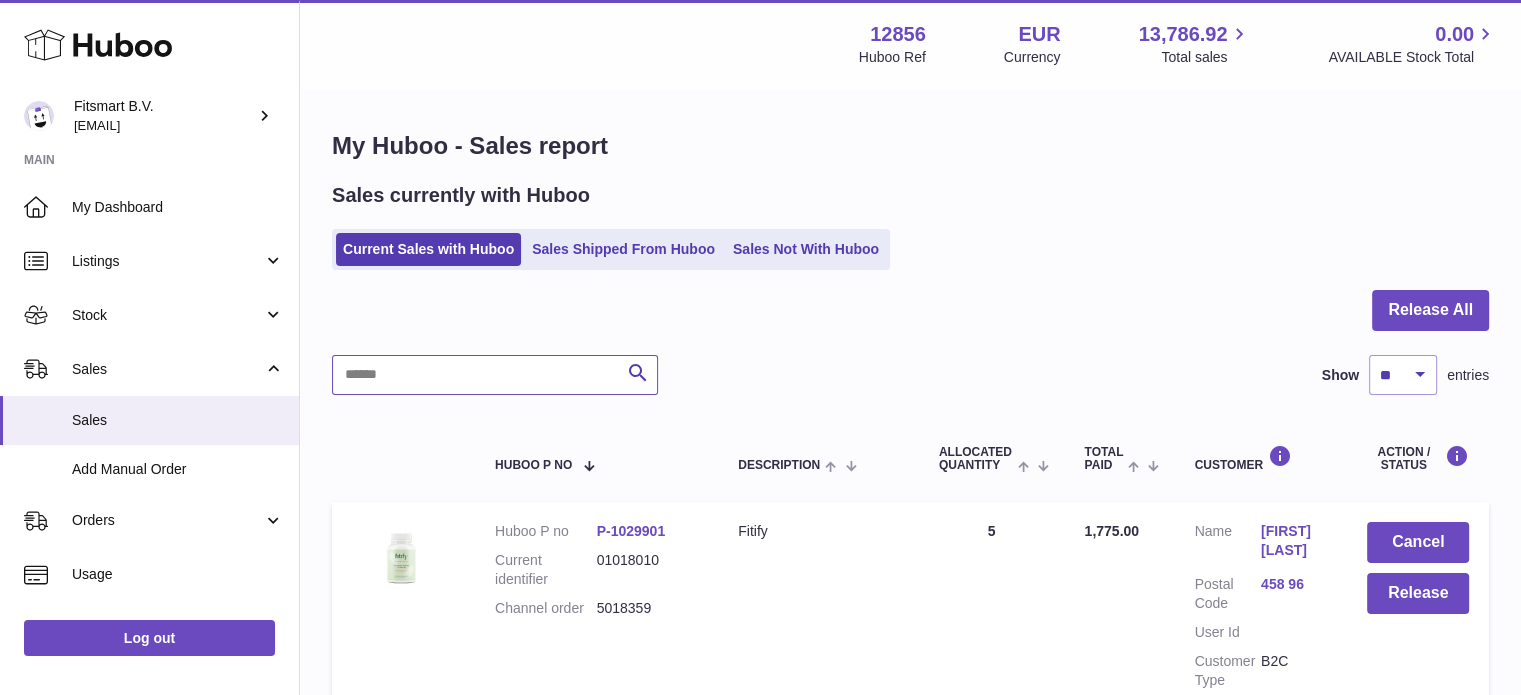 click at bounding box center [495, 375] 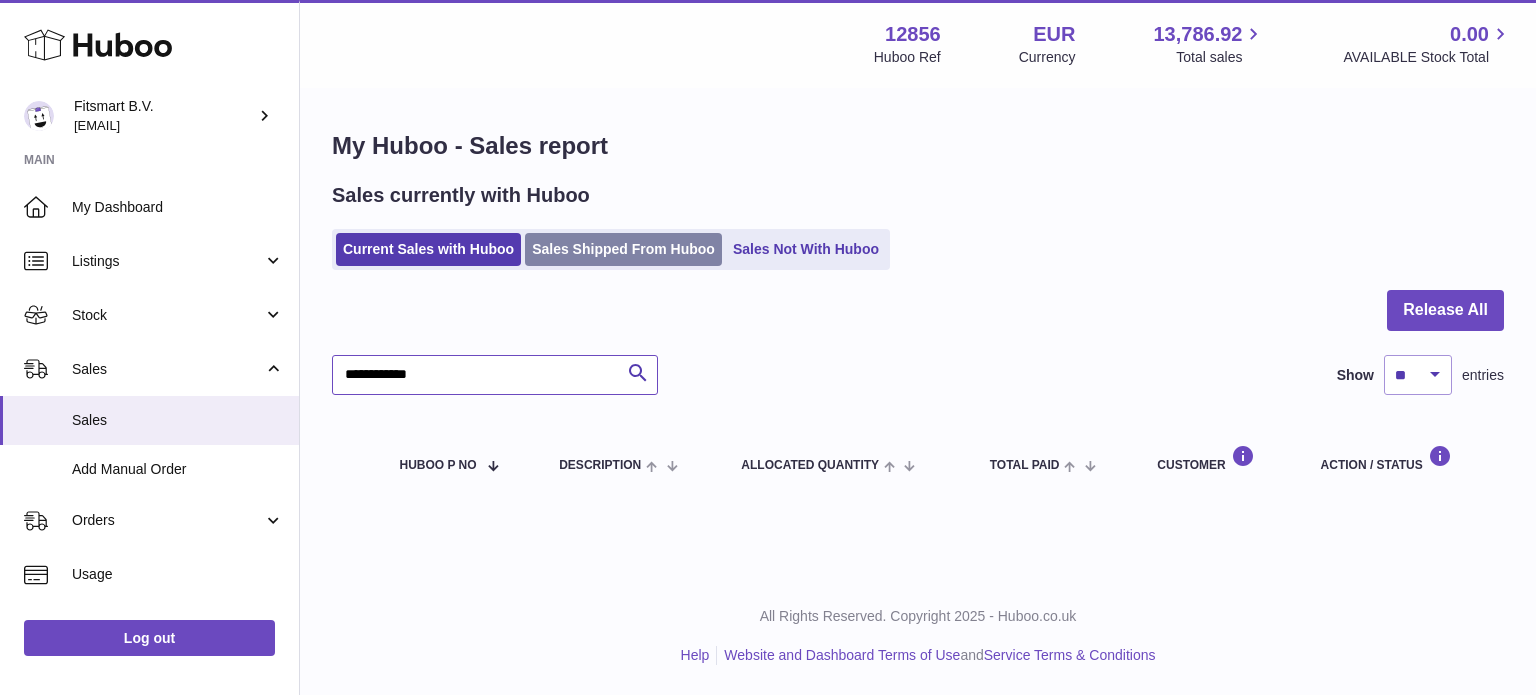 type on "**********" 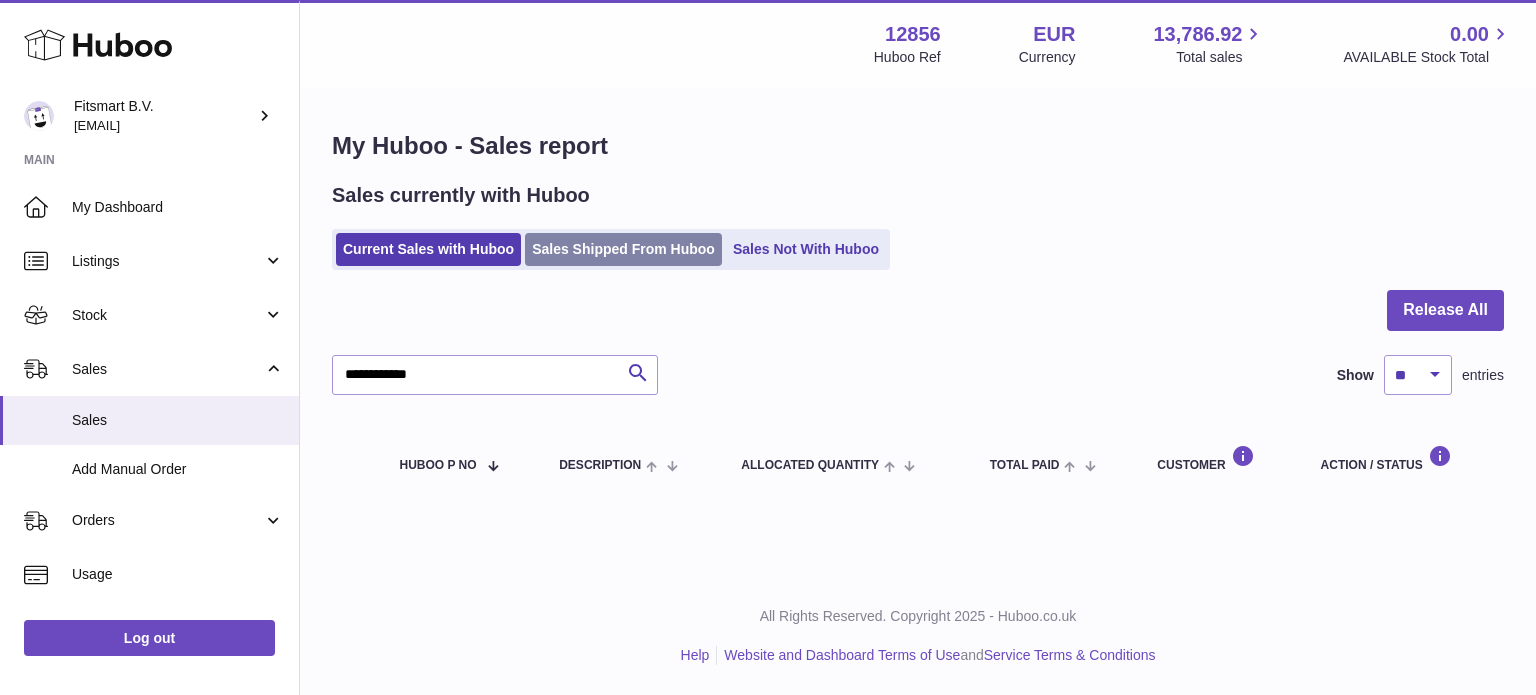 click on "Sales Shipped From Huboo" at bounding box center (623, 249) 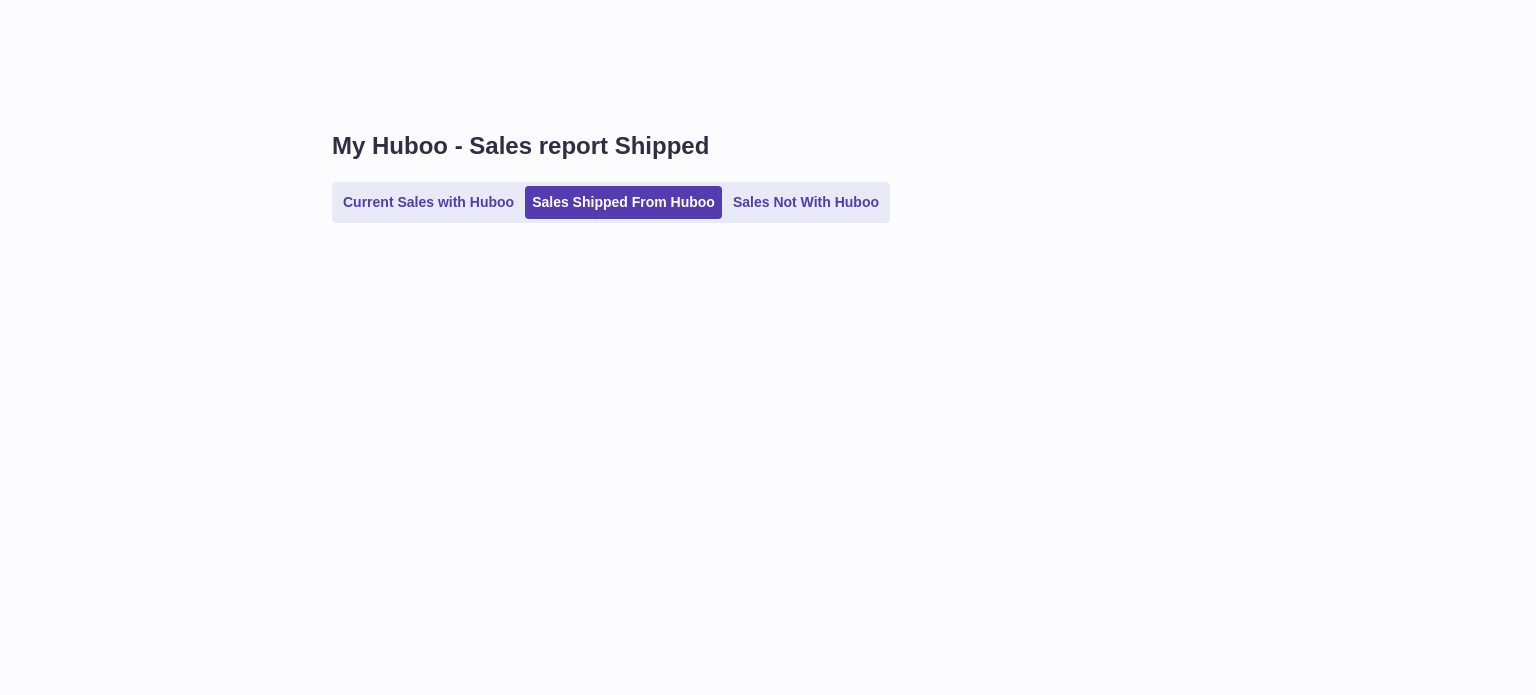 scroll, scrollTop: 0, scrollLeft: 0, axis: both 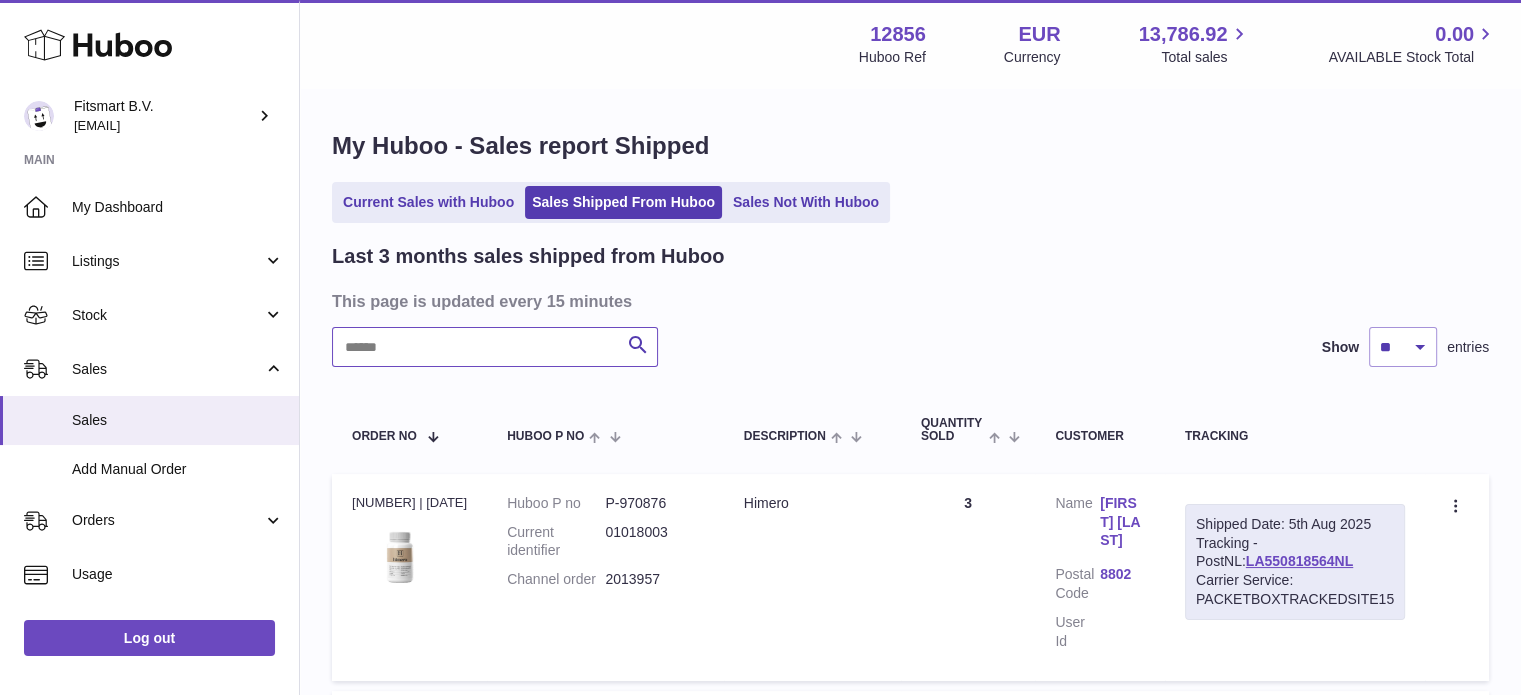 click at bounding box center (495, 347) 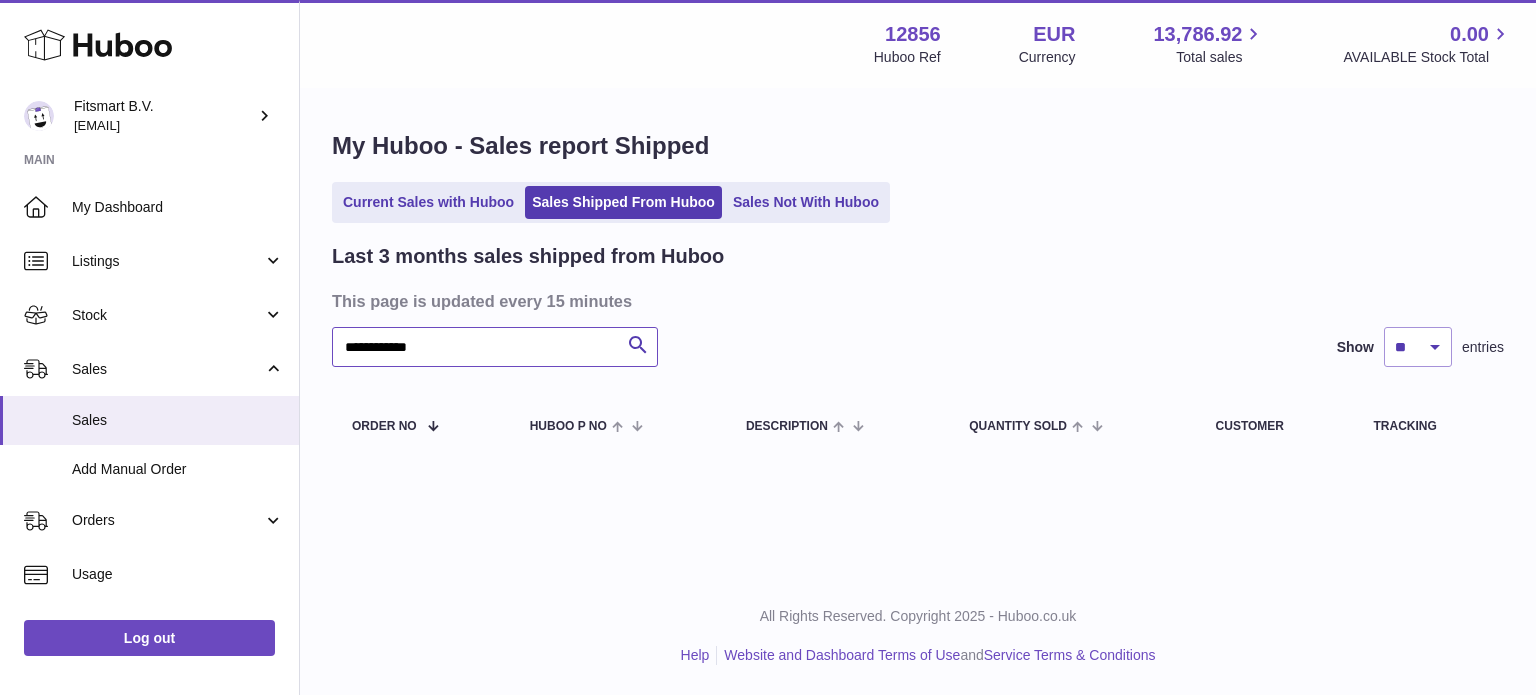 type on "**********" 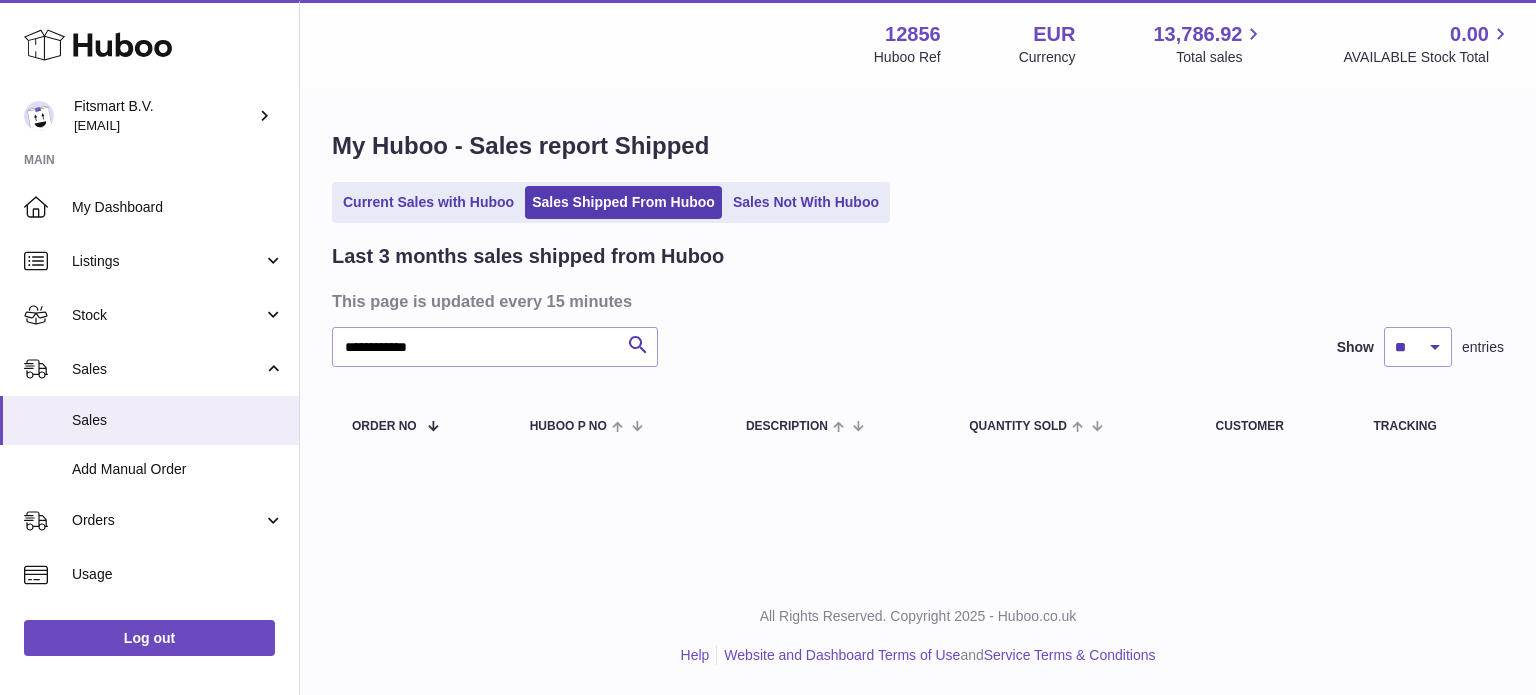 click on "Sales Not With Huboo" at bounding box center (806, 202) 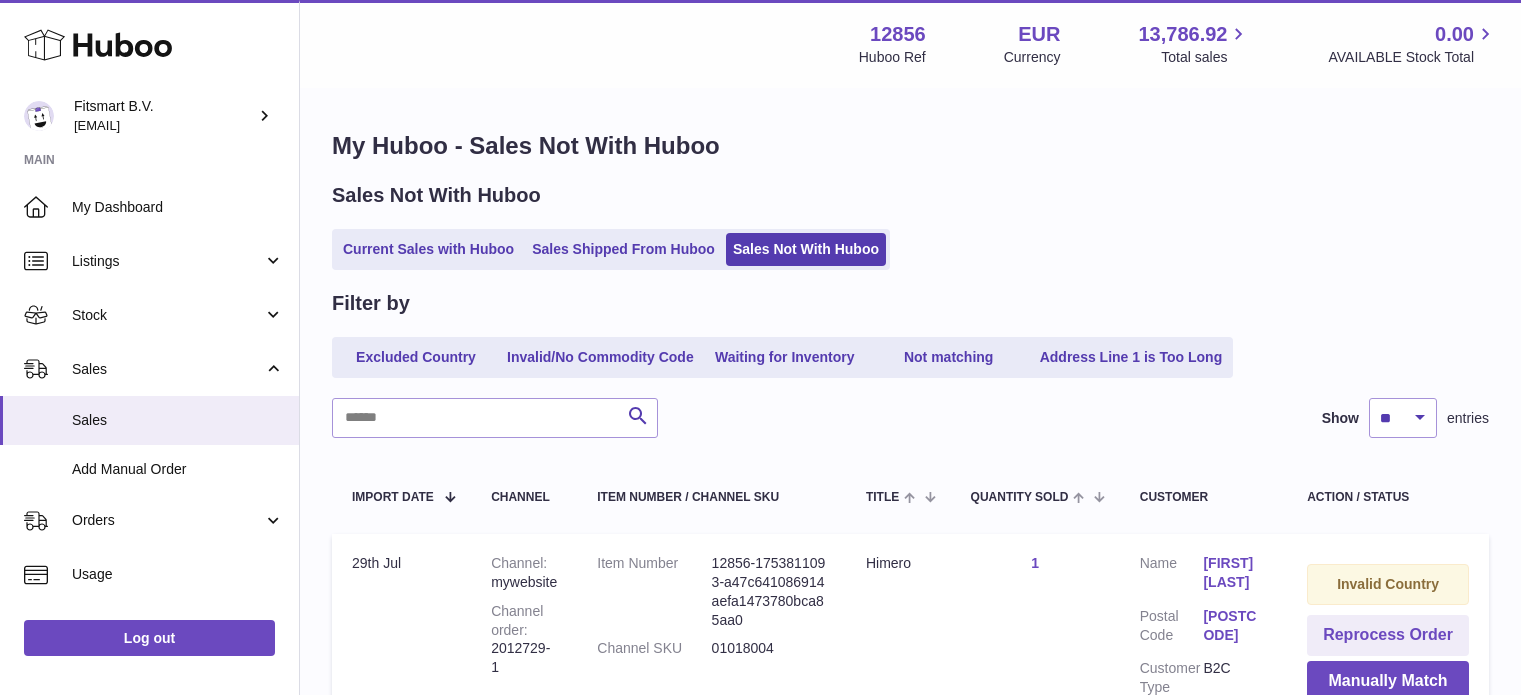 scroll, scrollTop: 0, scrollLeft: 0, axis: both 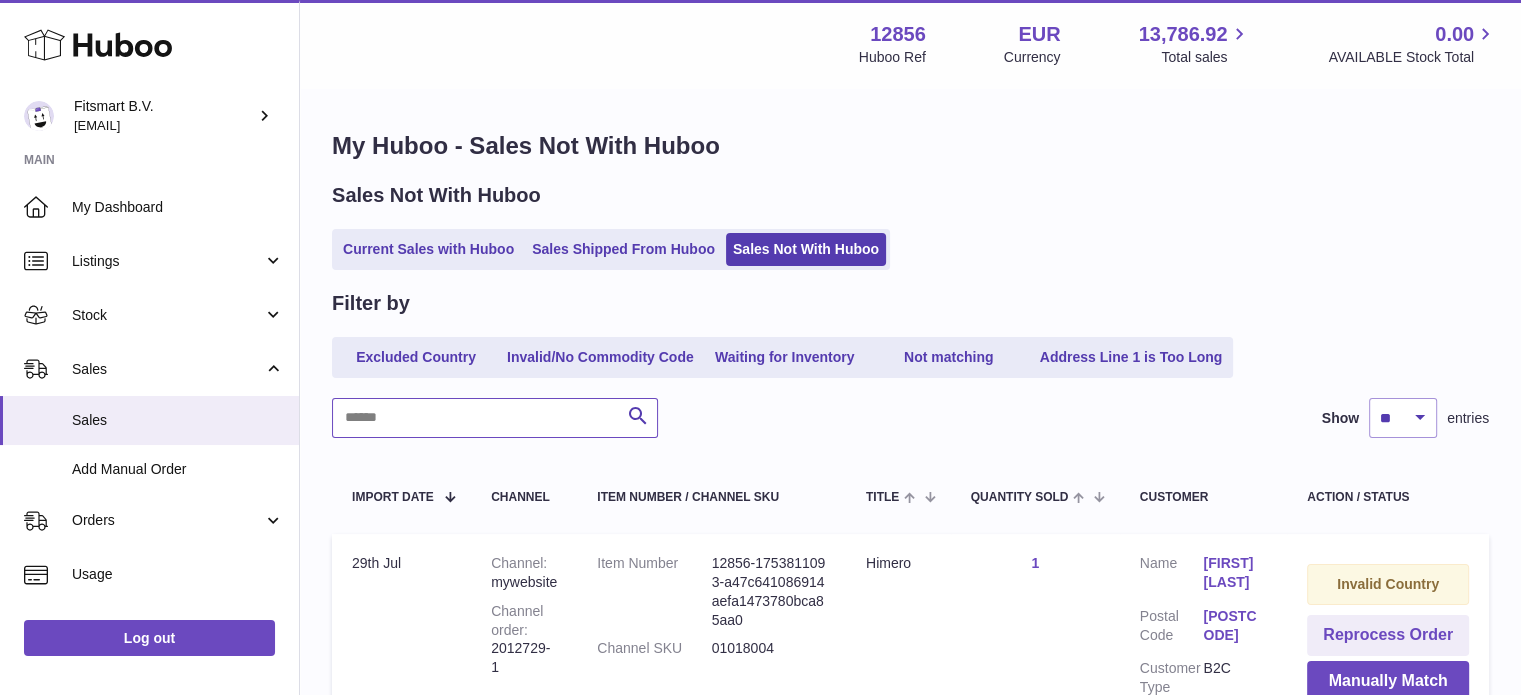 click at bounding box center [495, 418] 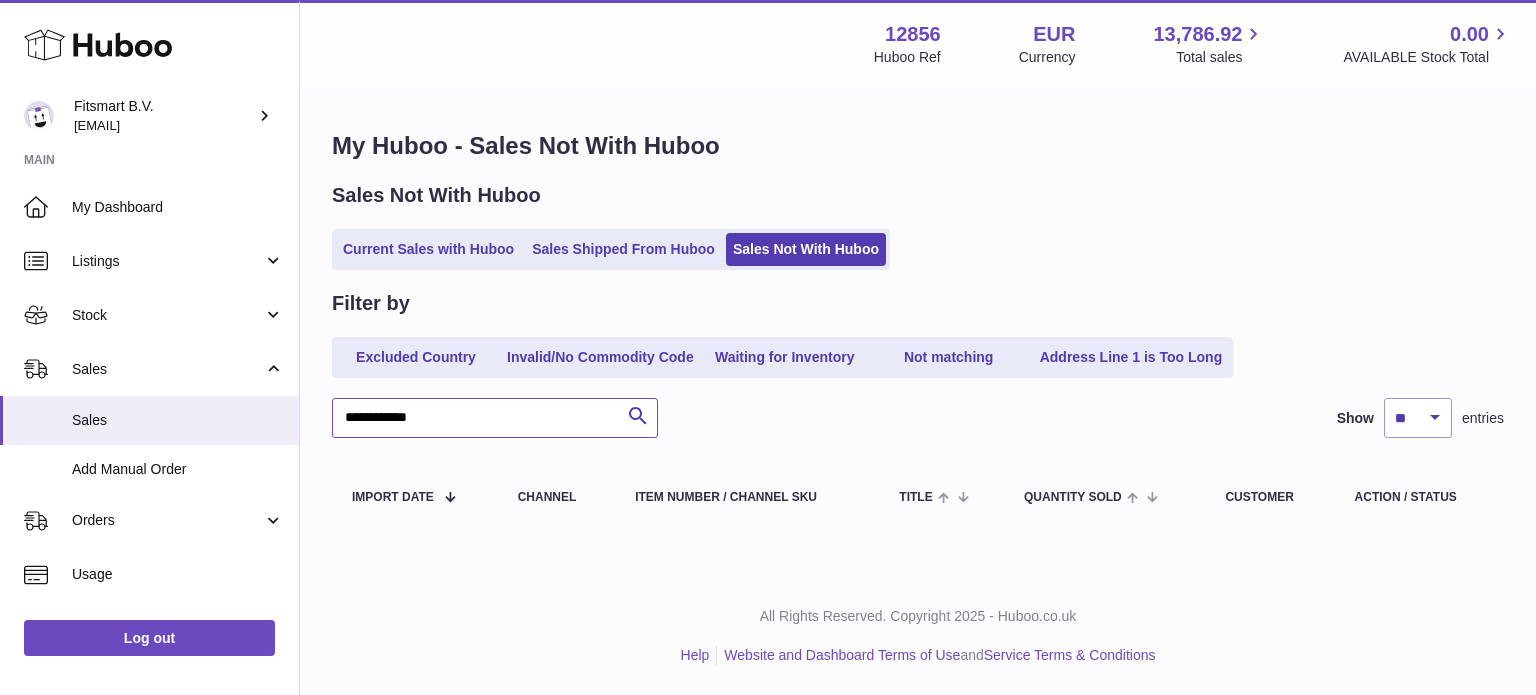 type on "**********" 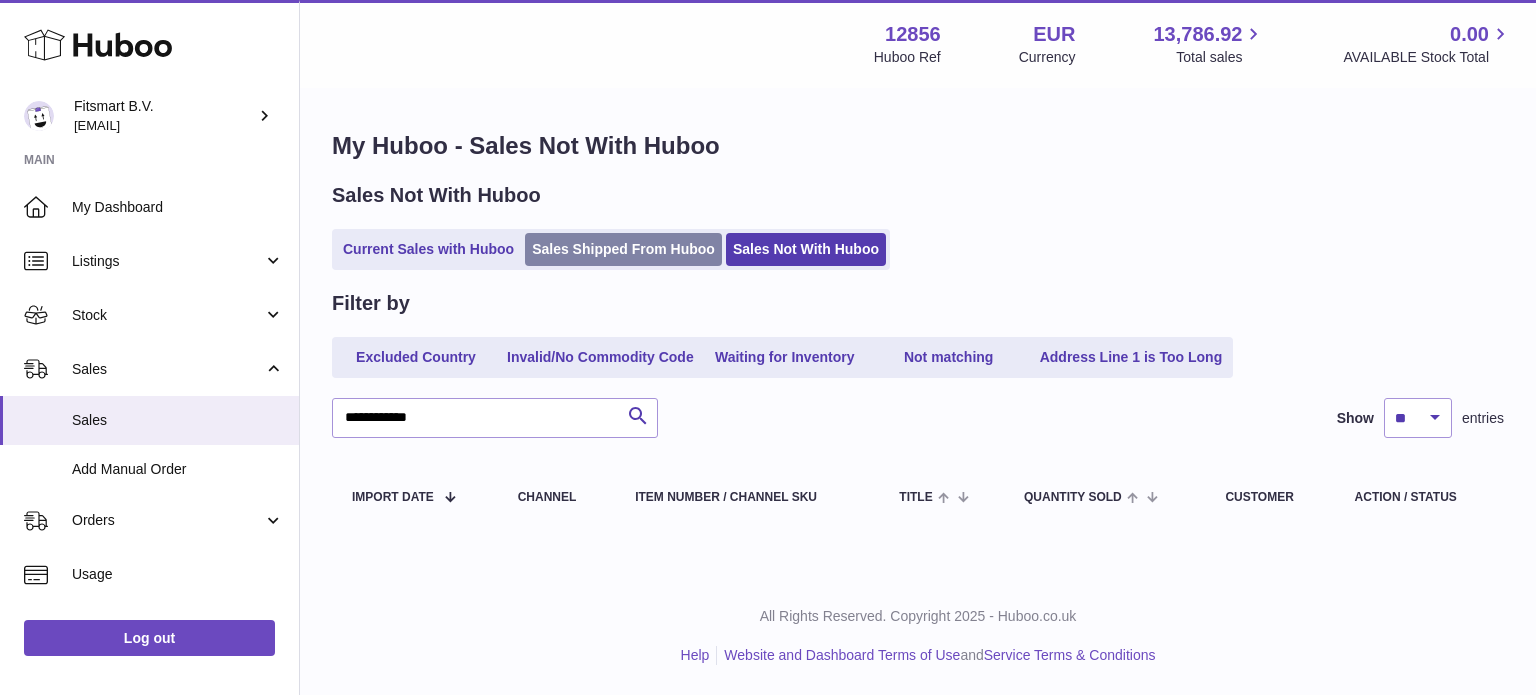 click on "Sales Shipped From Huboo" at bounding box center [623, 249] 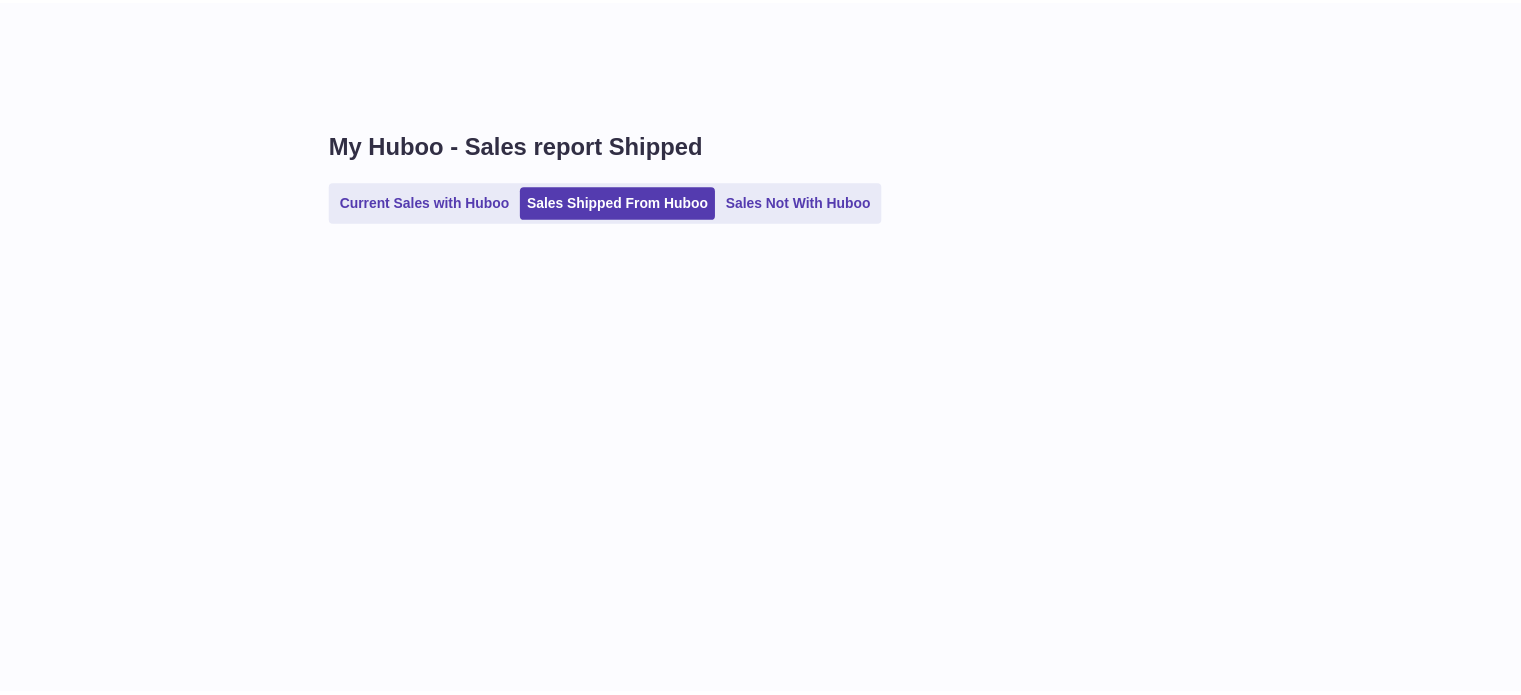 scroll, scrollTop: 0, scrollLeft: 0, axis: both 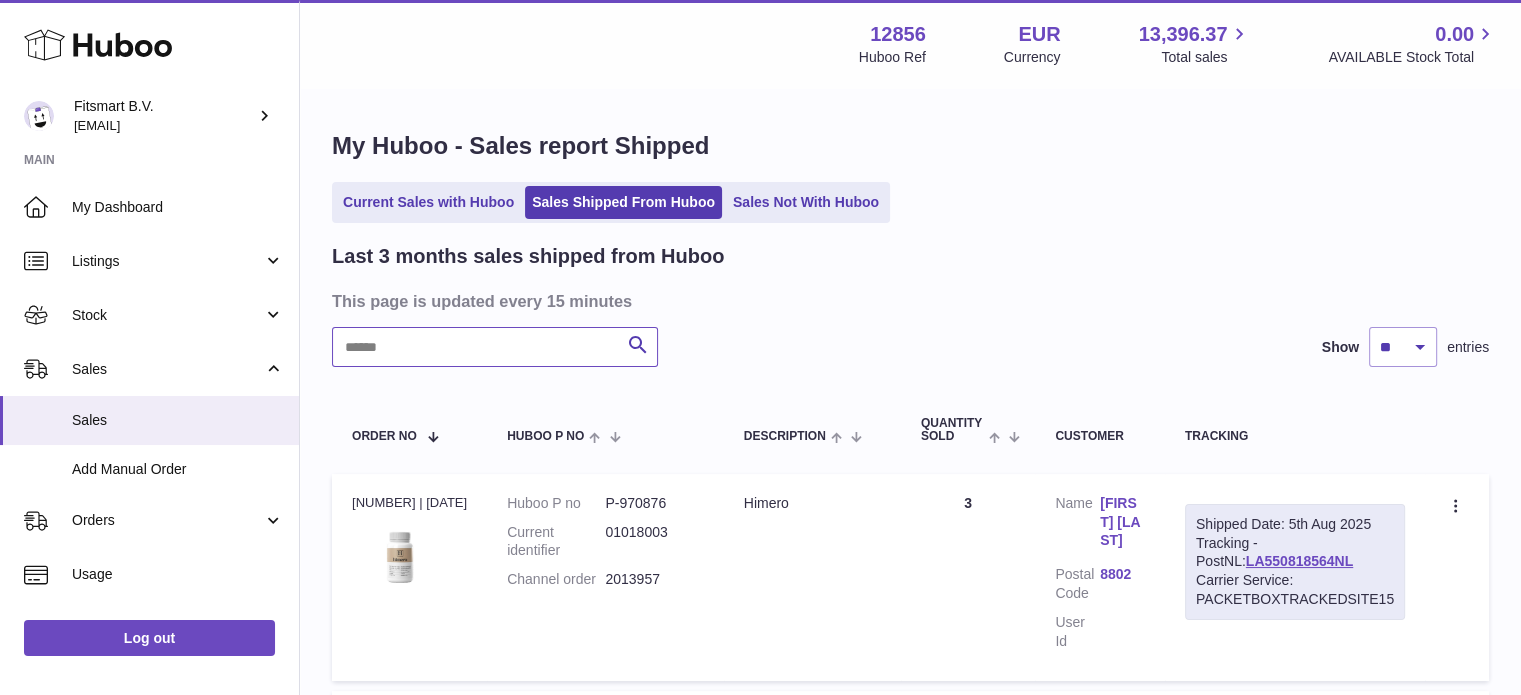 click at bounding box center (495, 347) 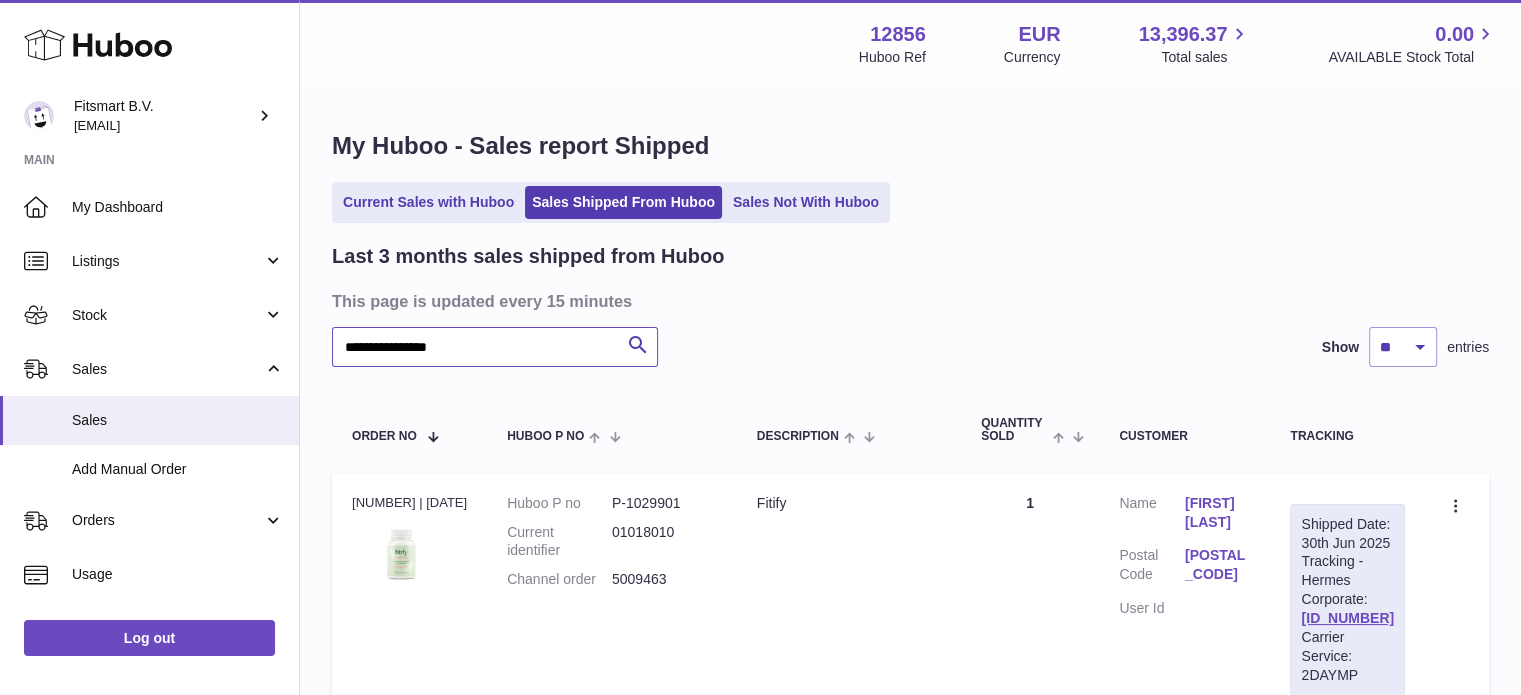 type on "**********" 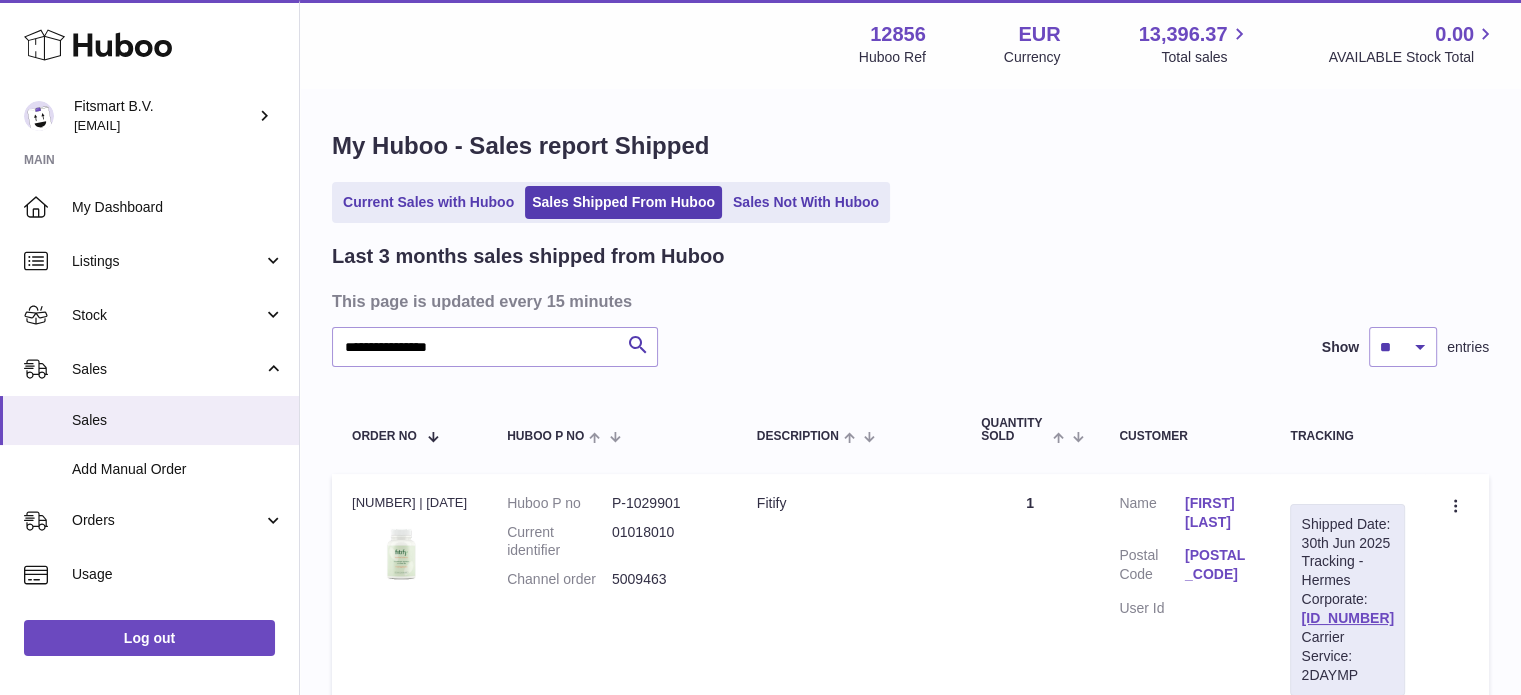 click on "[FIRST] [LAST]" at bounding box center [1218, 513] 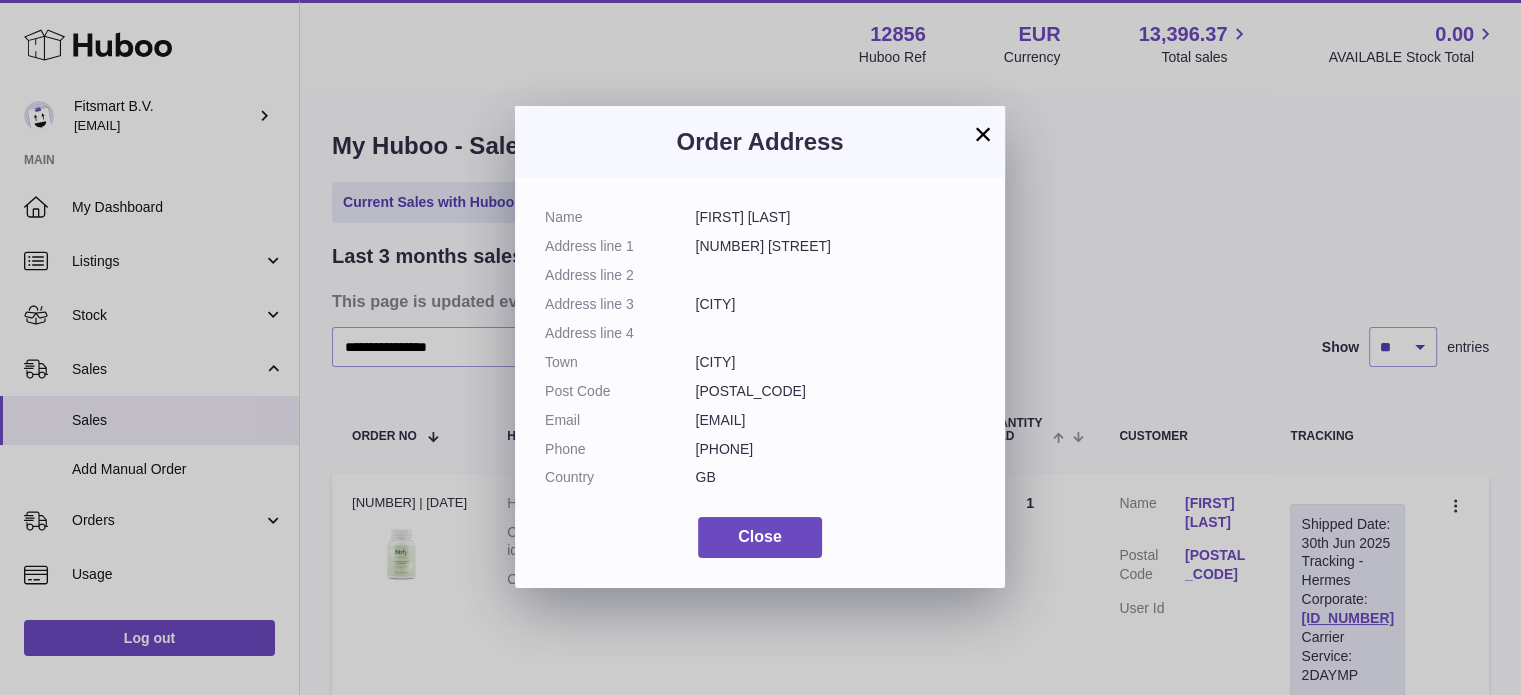 drag, startPoint x: 1195, startPoint y: 214, endPoint x: 724, endPoint y: 443, distance: 523.71936 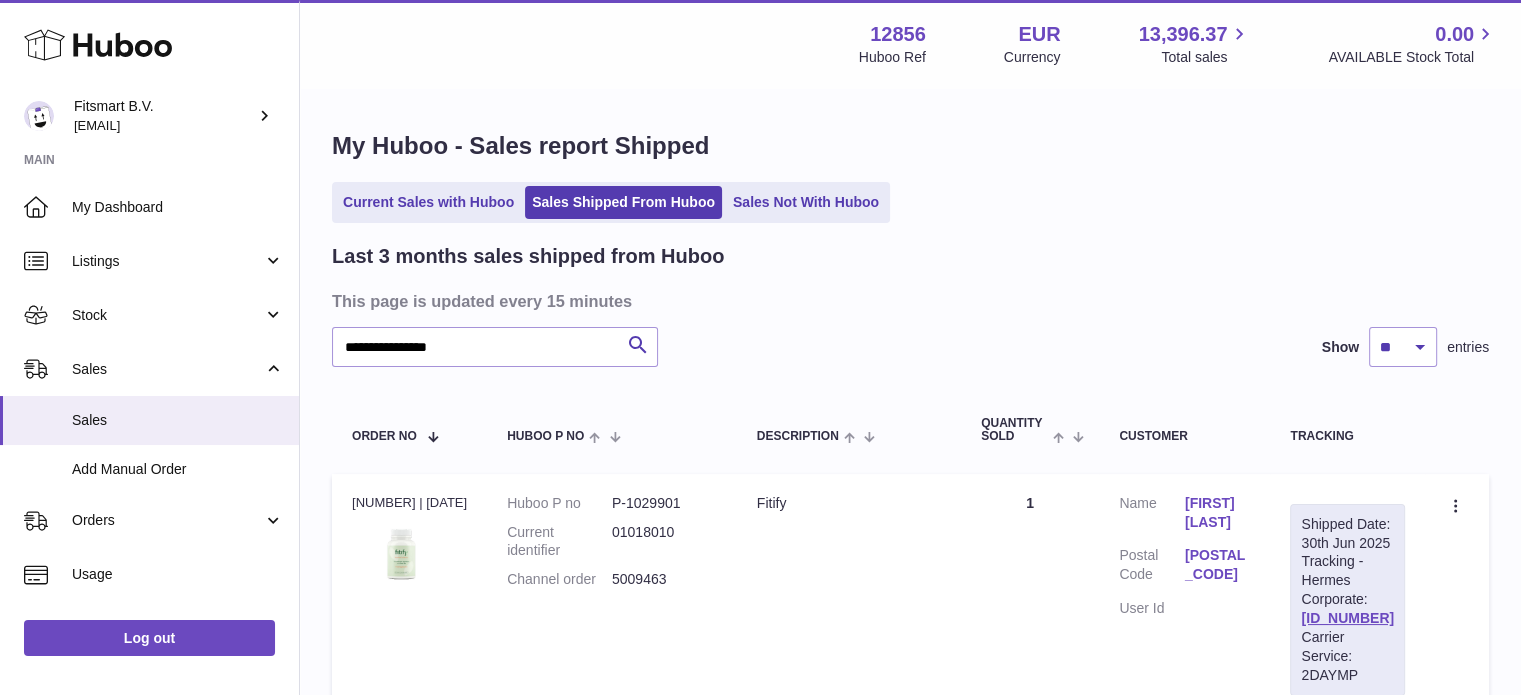 drag, startPoint x: 666, startPoint y: 574, endPoint x: 613, endPoint y: 585, distance: 54.129475 